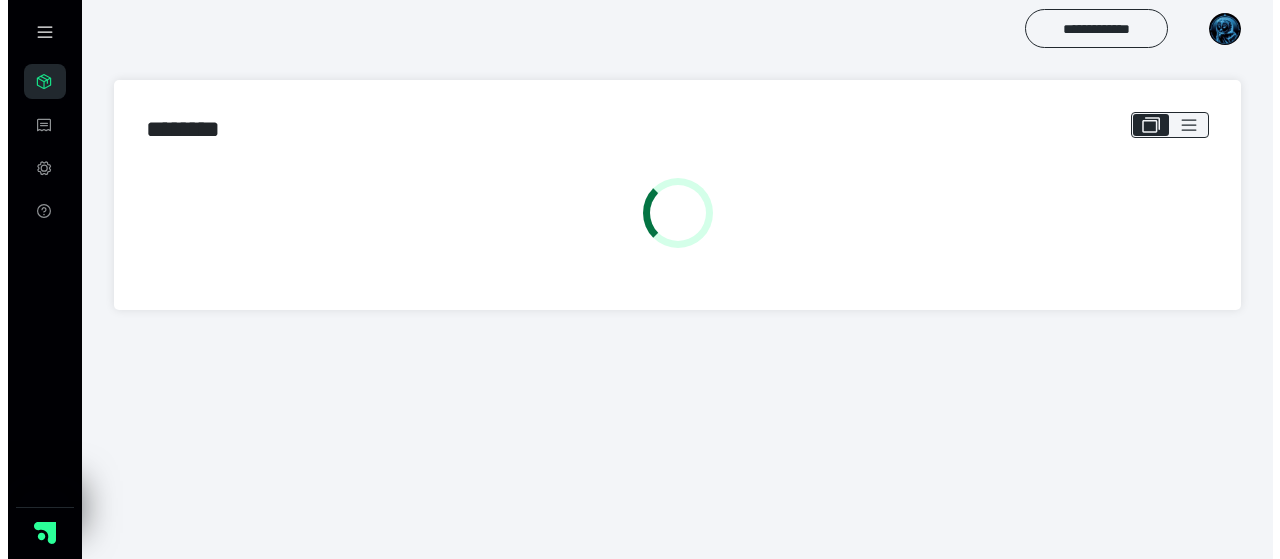 scroll, scrollTop: 0, scrollLeft: 0, axis: both 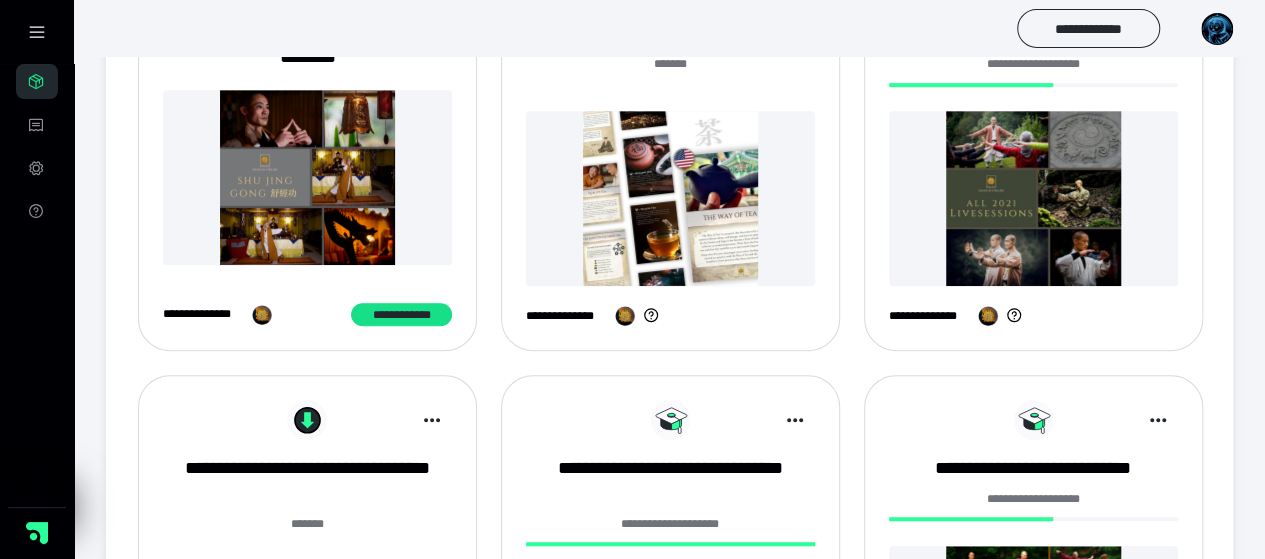 click at bounding box center [1033, 198] 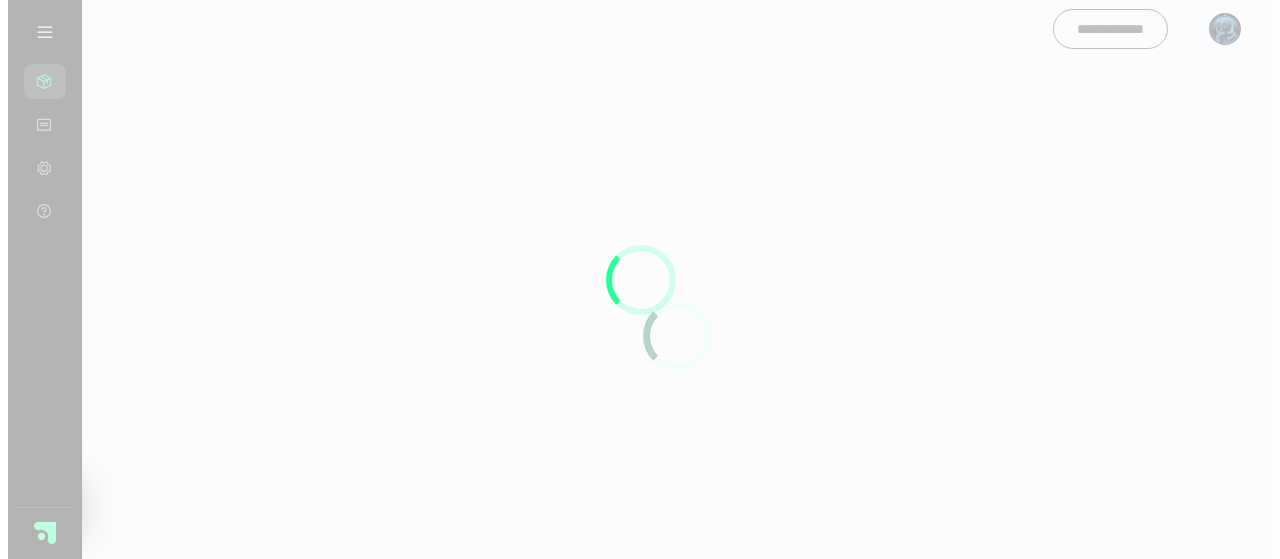 scroll, scrollTop: 0, scrollLeft: 0, axis: both 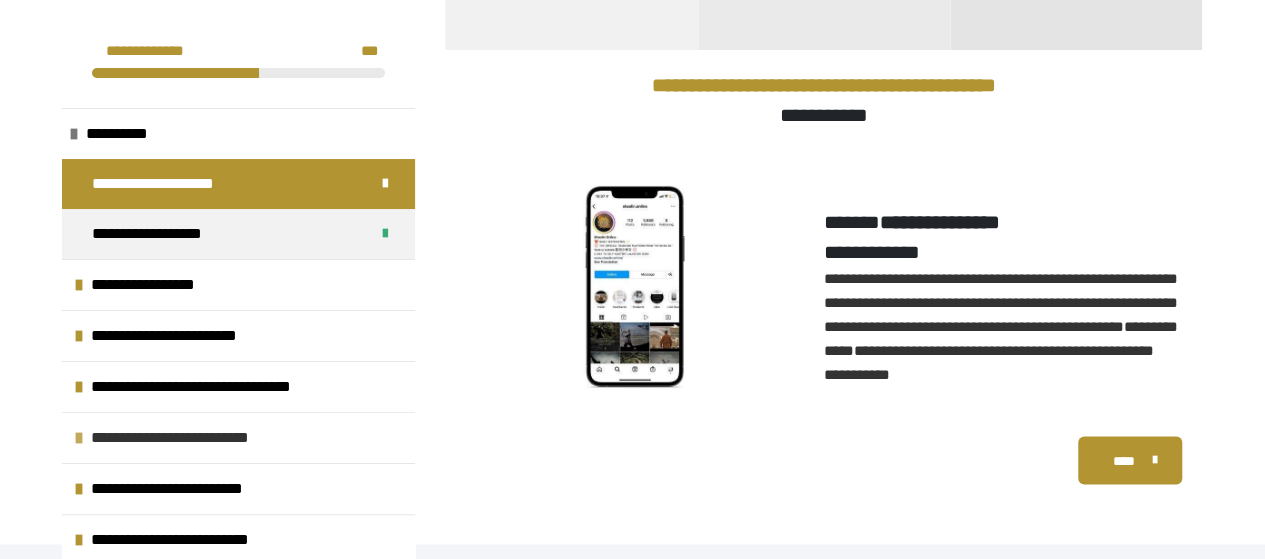 click on "**********" at bounding box center [193, 438] 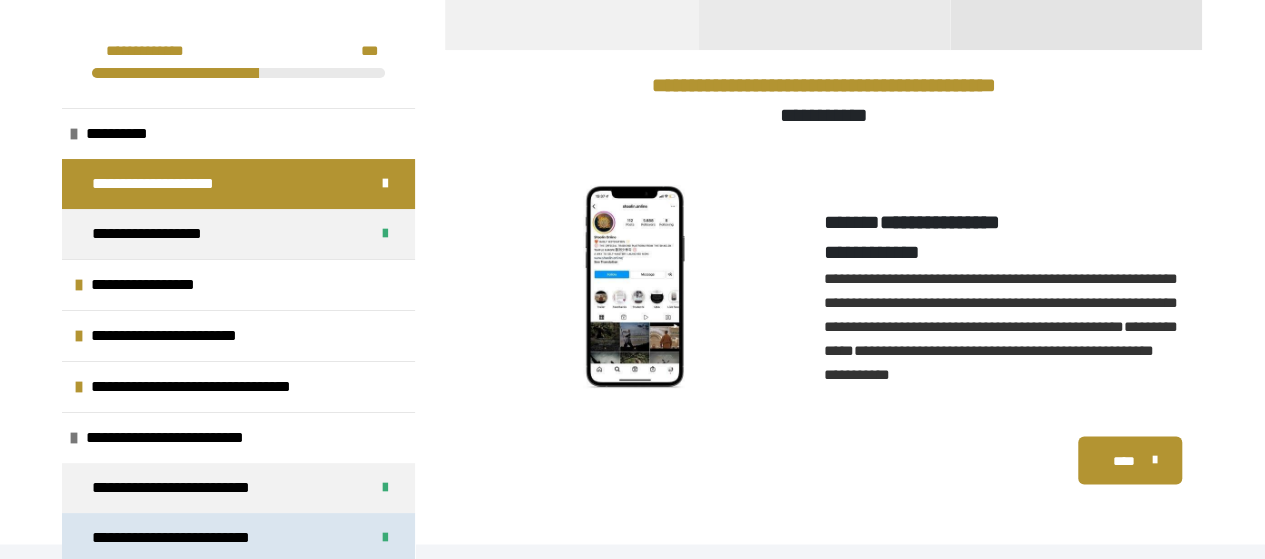 click on "**********" at bounding box center (190, 538) 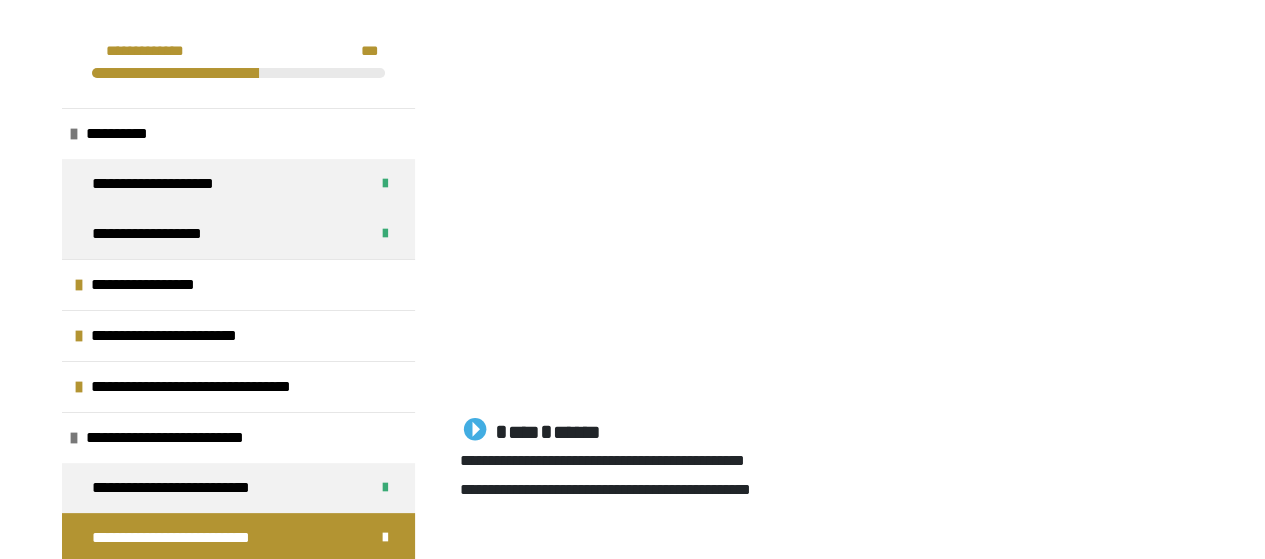 scroll, scrollTop: 766, scrollLeft: 0, axis: vertical 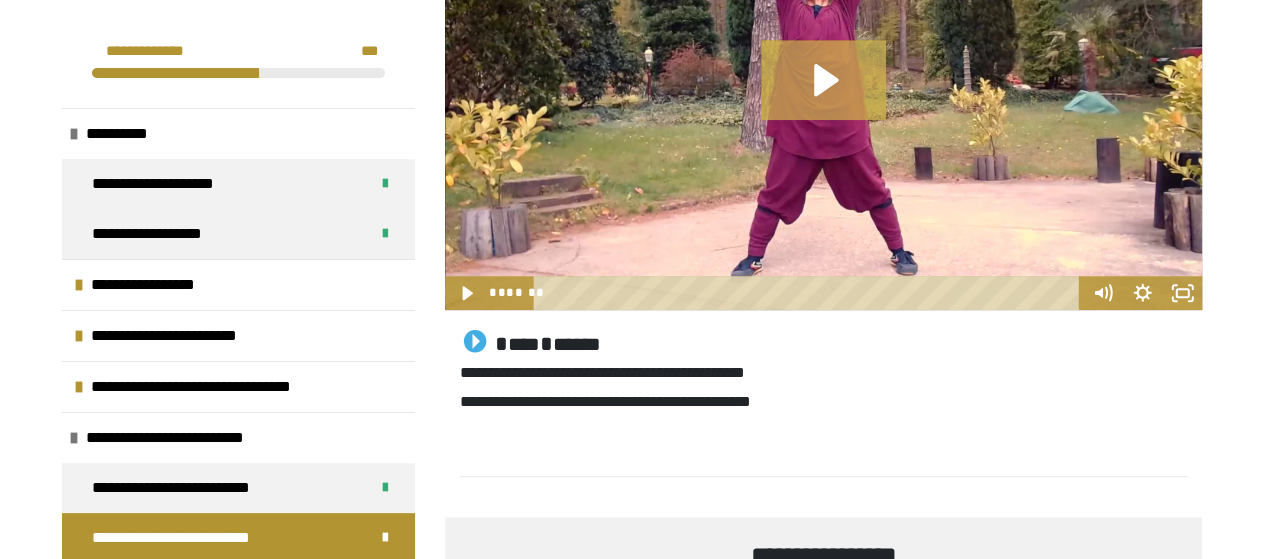 click 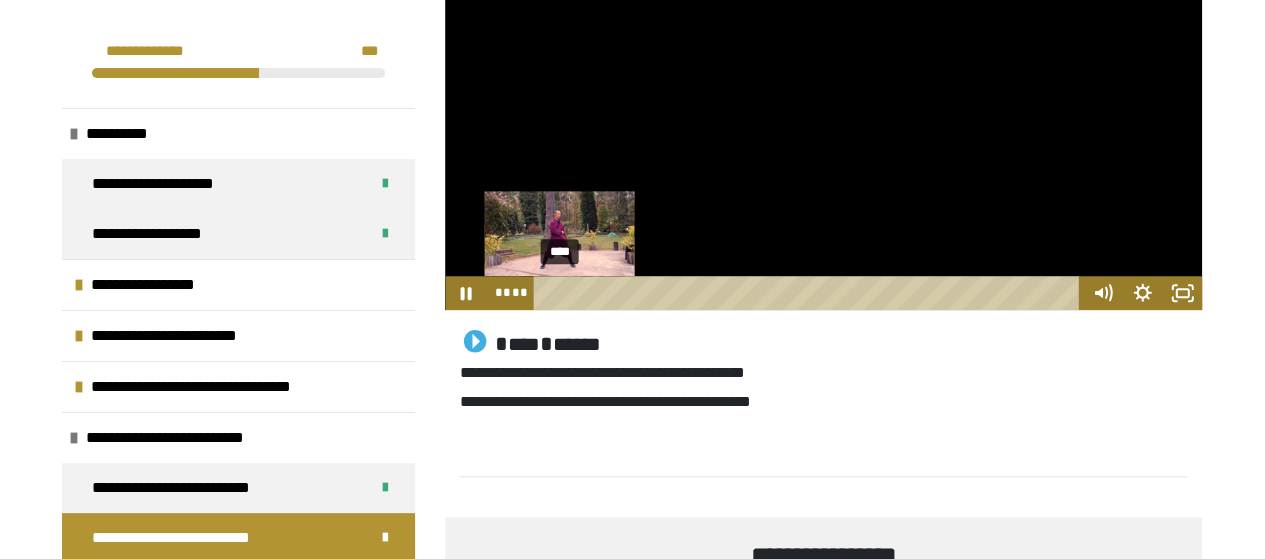 click on "****" at bounding box center [810, 293] 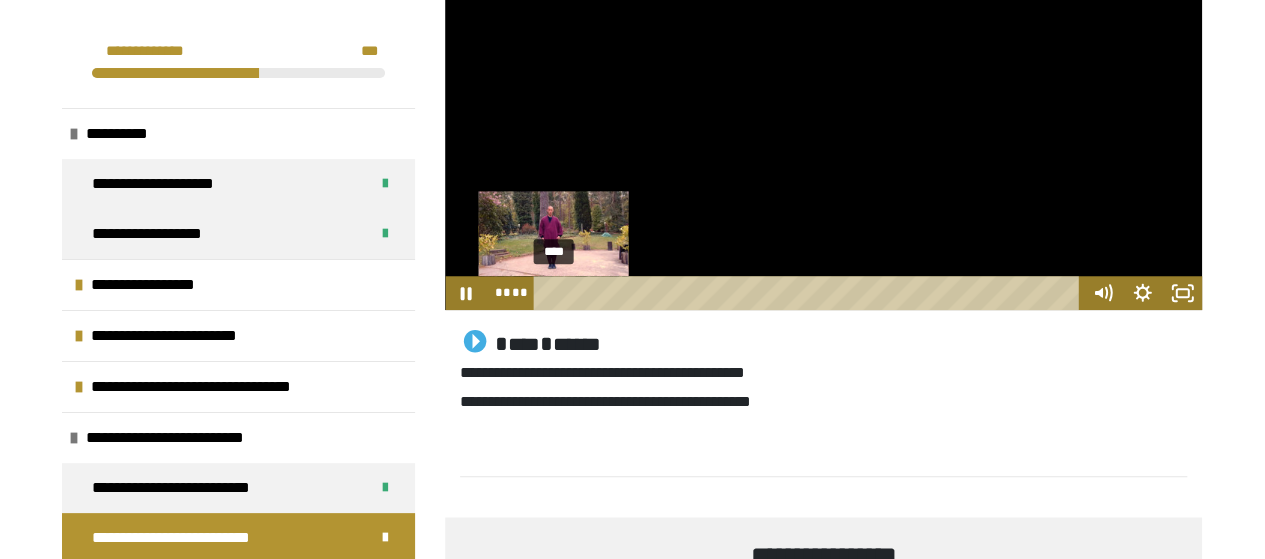 click on "****" at bounding box center [810, 293] 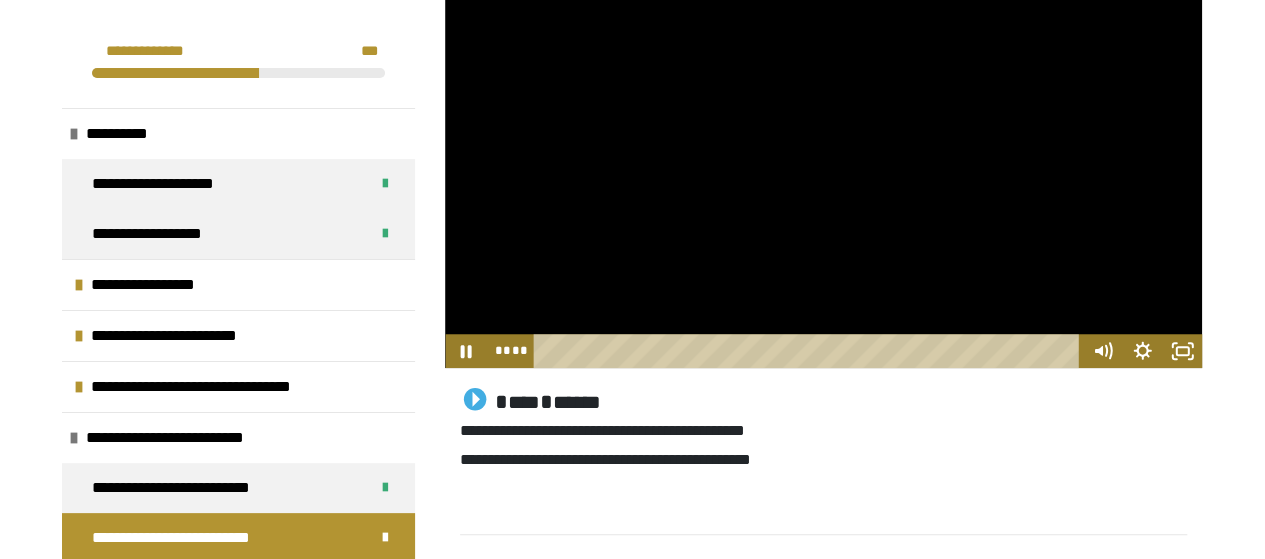 scroll, scrollTop: 666, scrollLeft: 0, axis: vertical 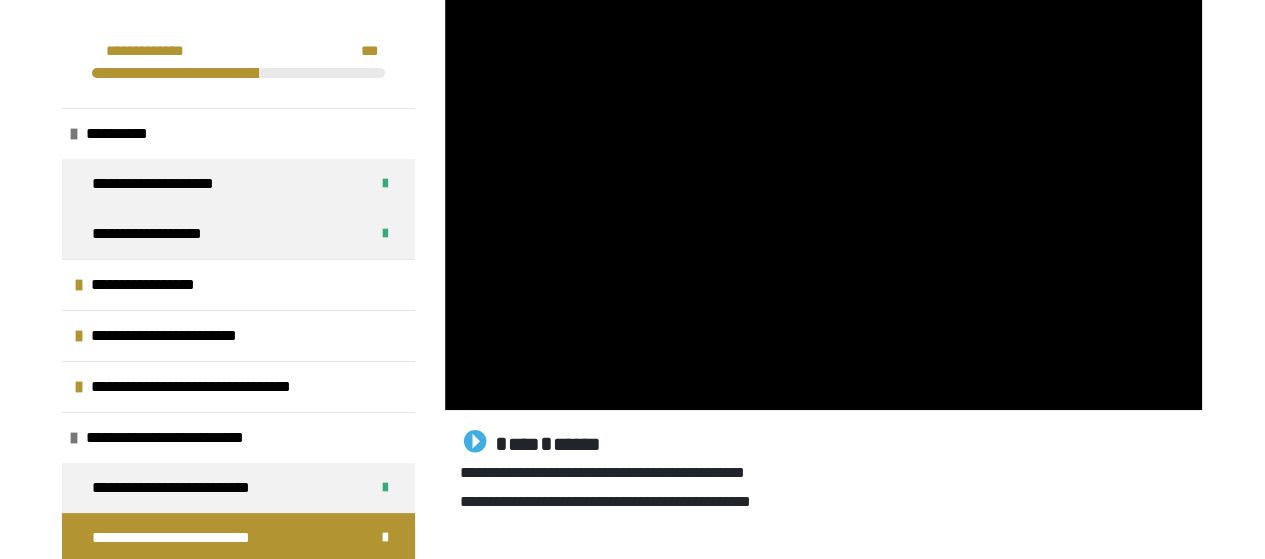 click on "**********" at bounding box center (823, 485) 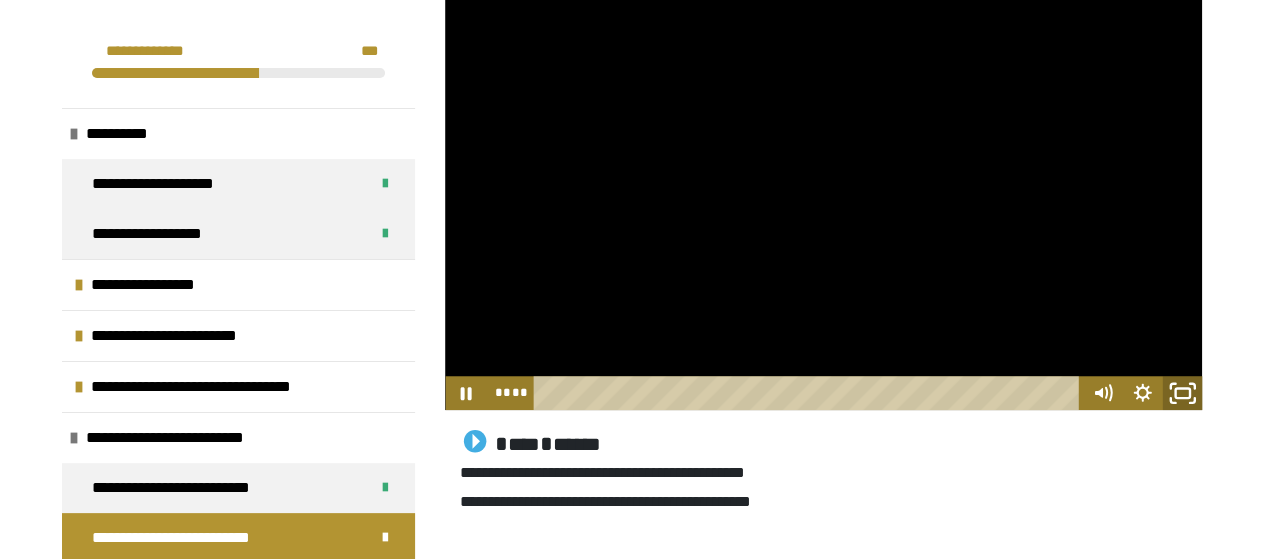 click 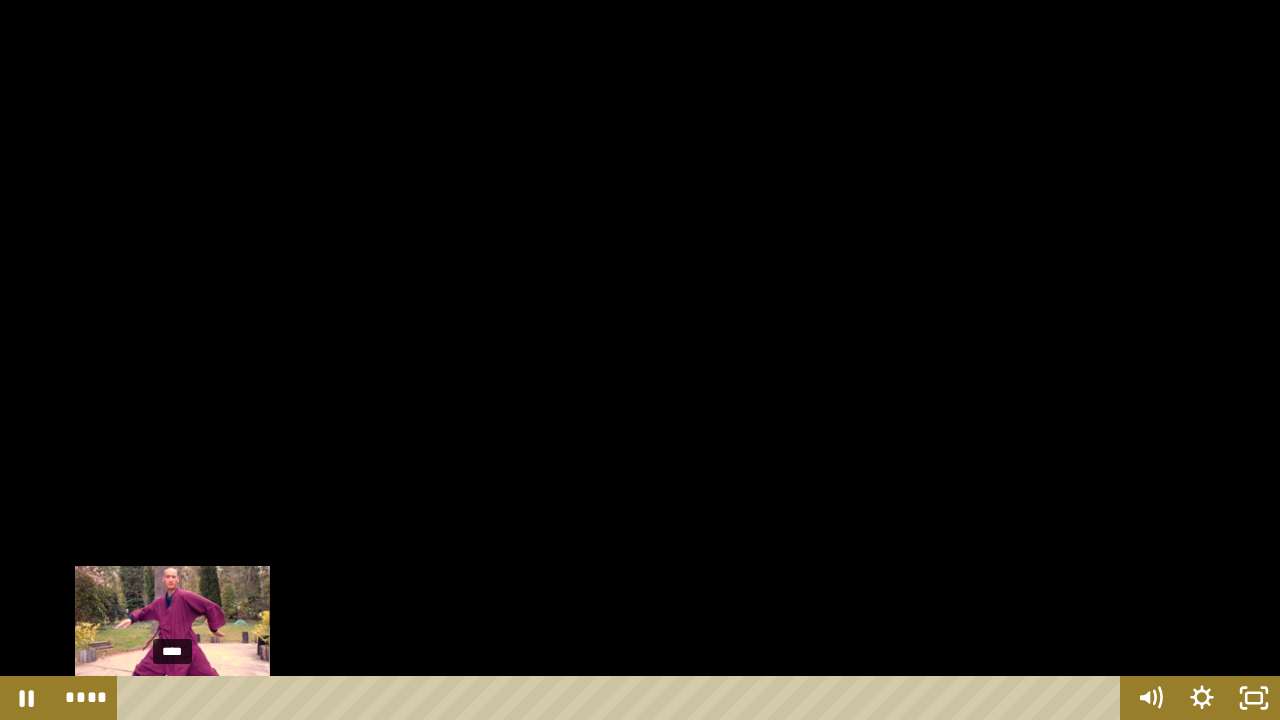 click on "****" at bounding box center [622, 698] 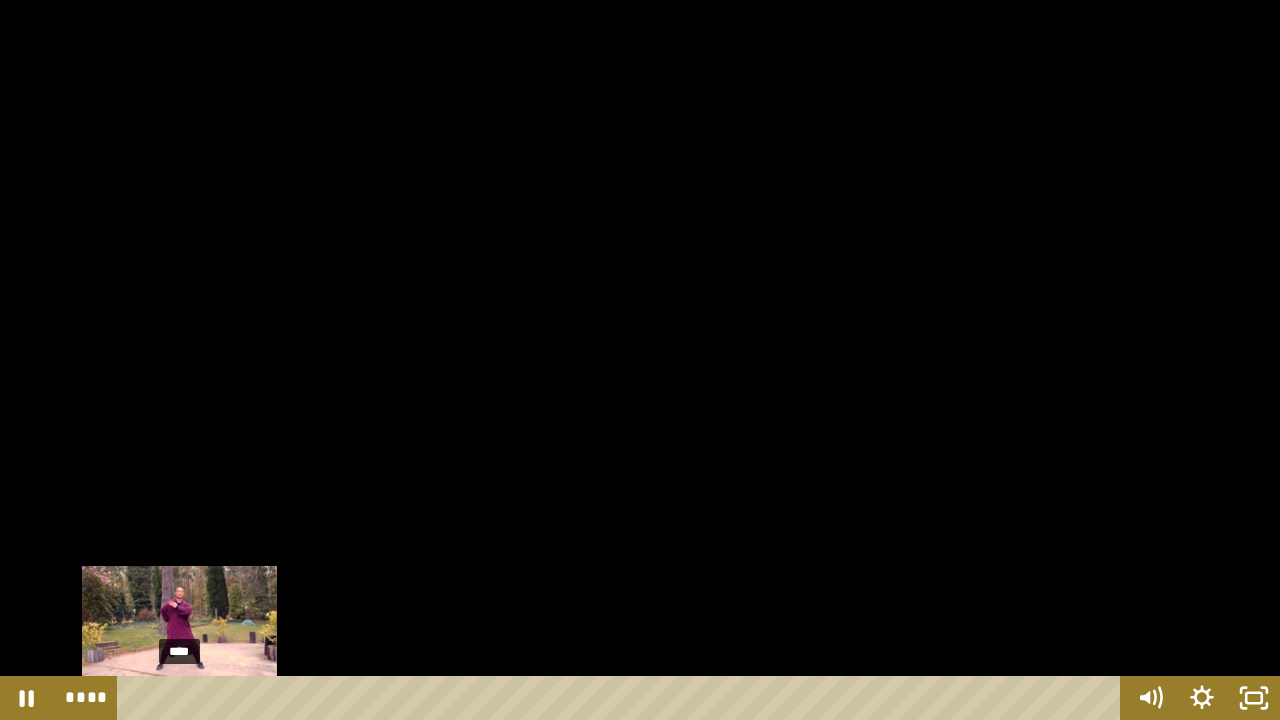 click on "****" at bounding box center [622, 698] 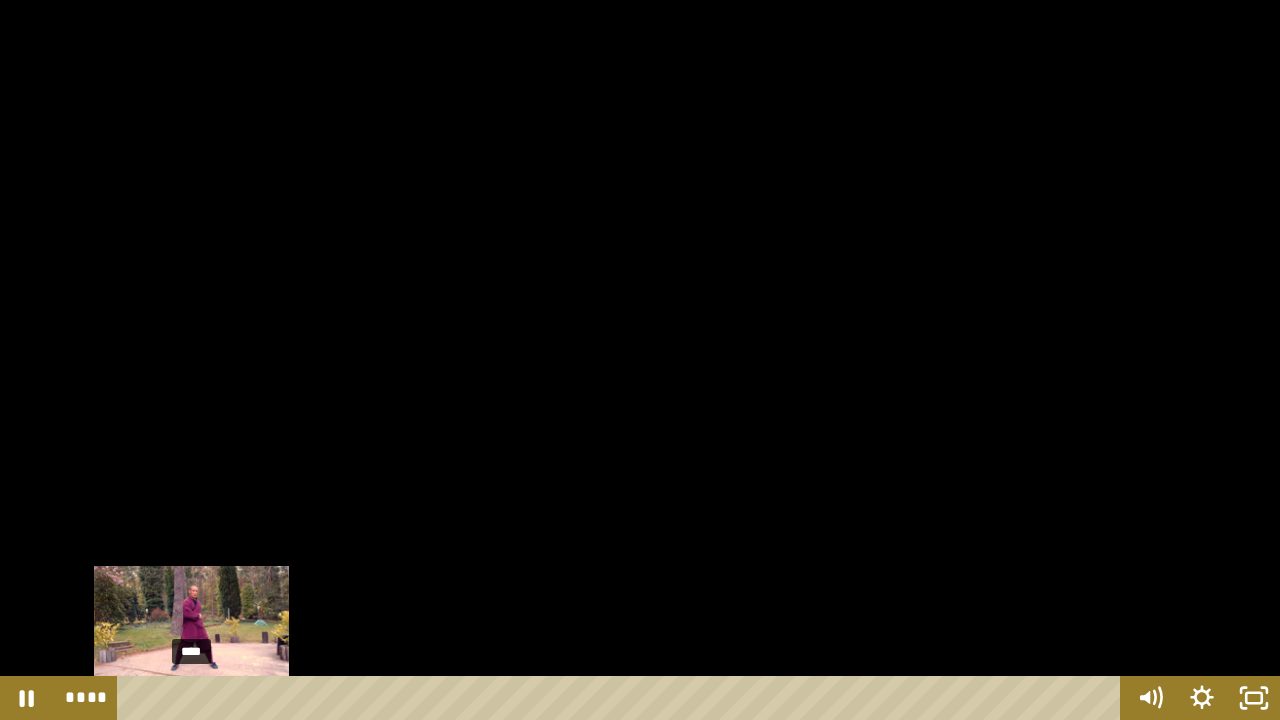 click on "****" at bounding box center (622, 698) 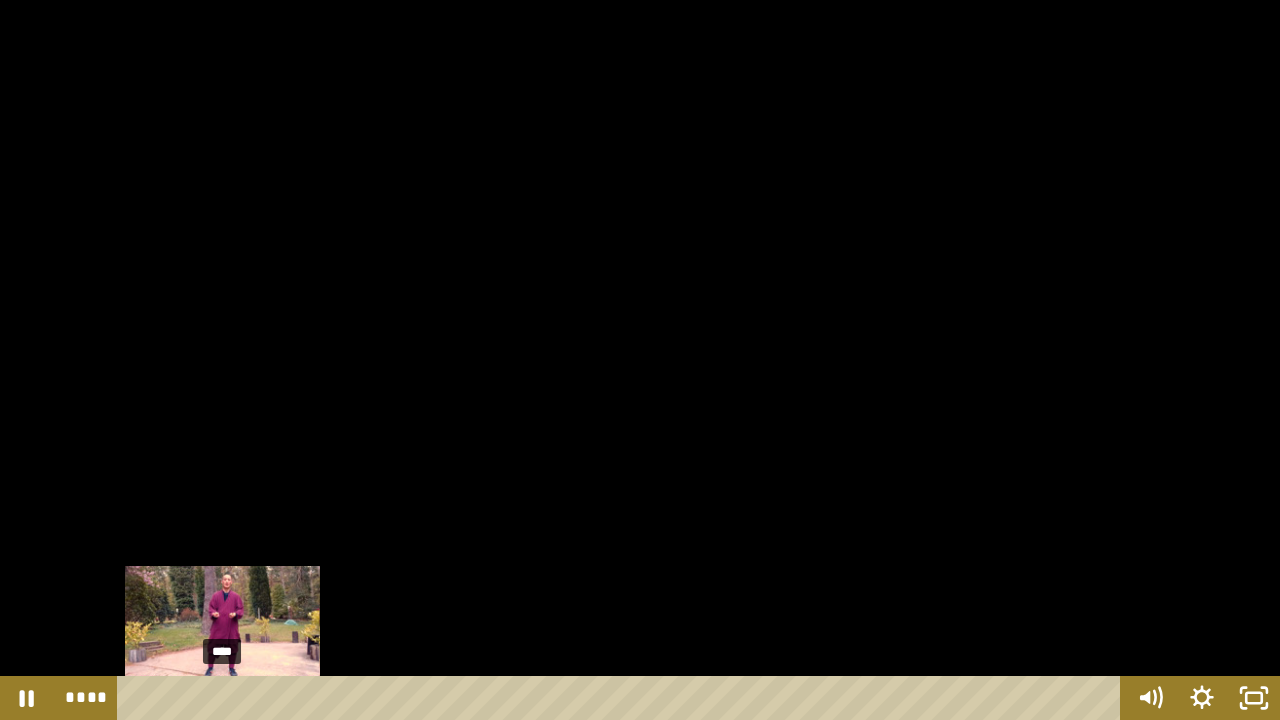 click on "****" at bounding box center [622, 698] 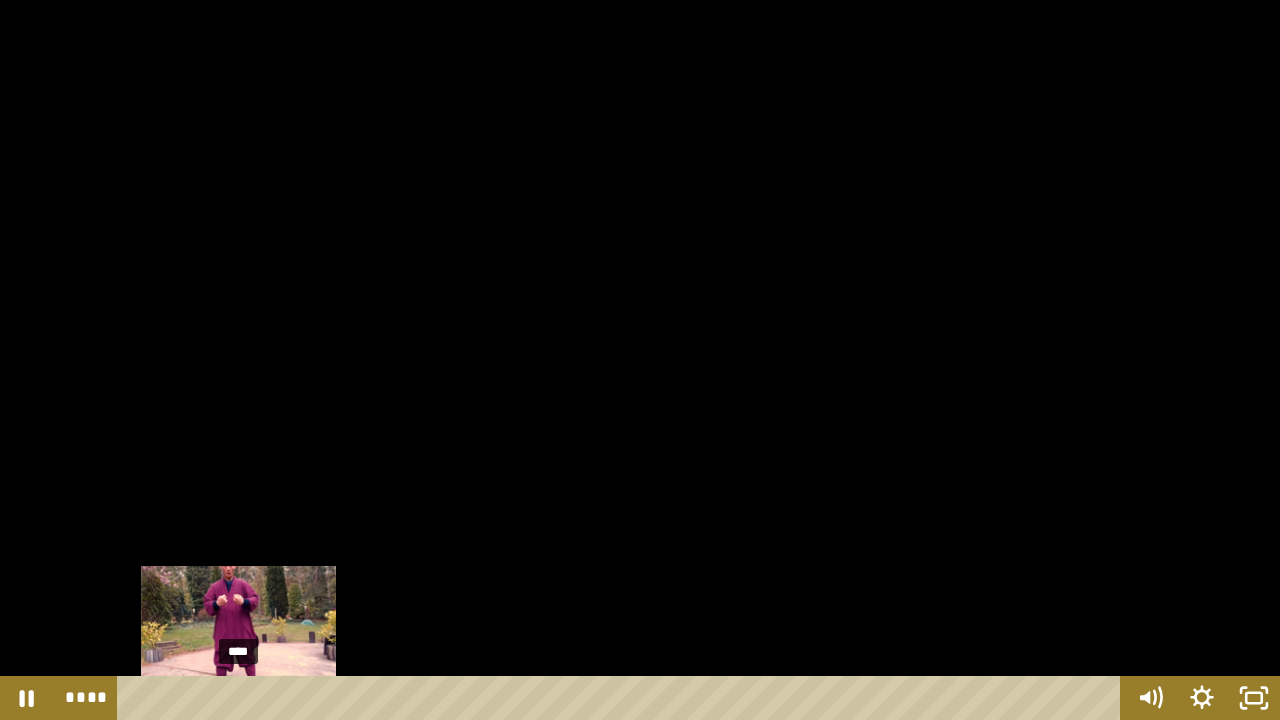 click on "****" at bounding box center (622, 698) 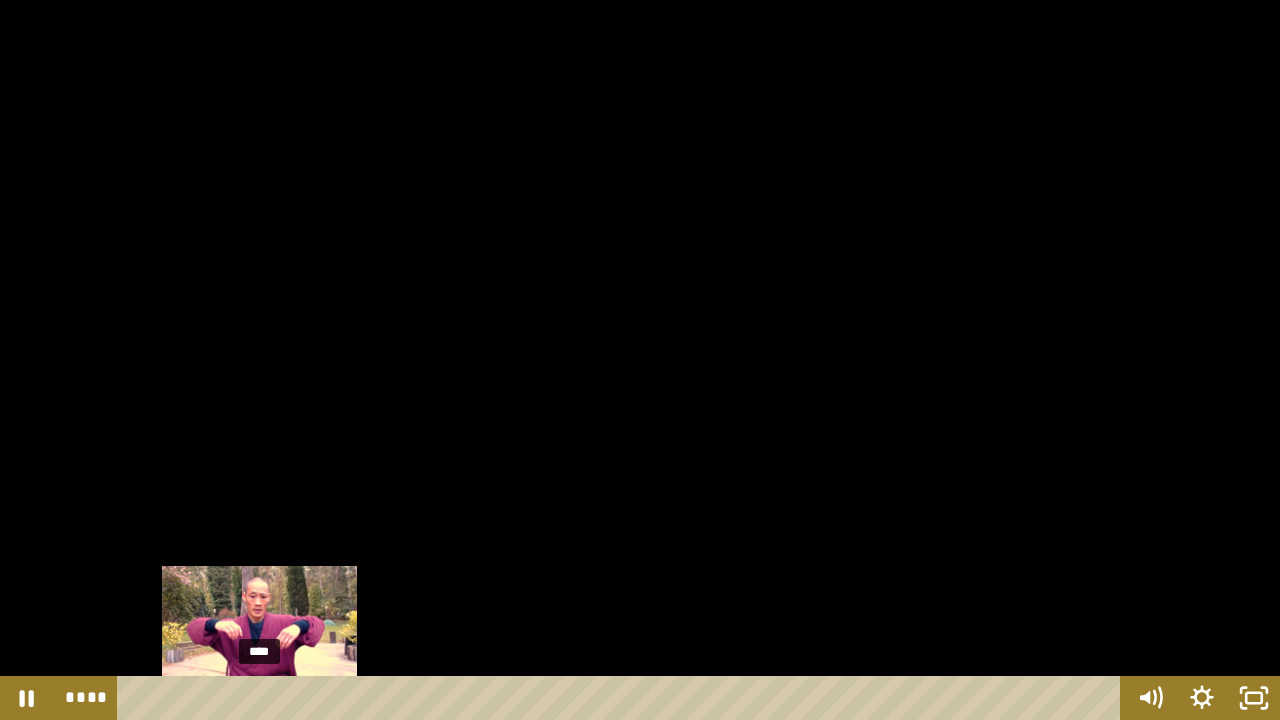 drag, startPoint x: 244, startPoint y: 698, endPoint x: 260, endPoint y: 697, distance: 16.03122 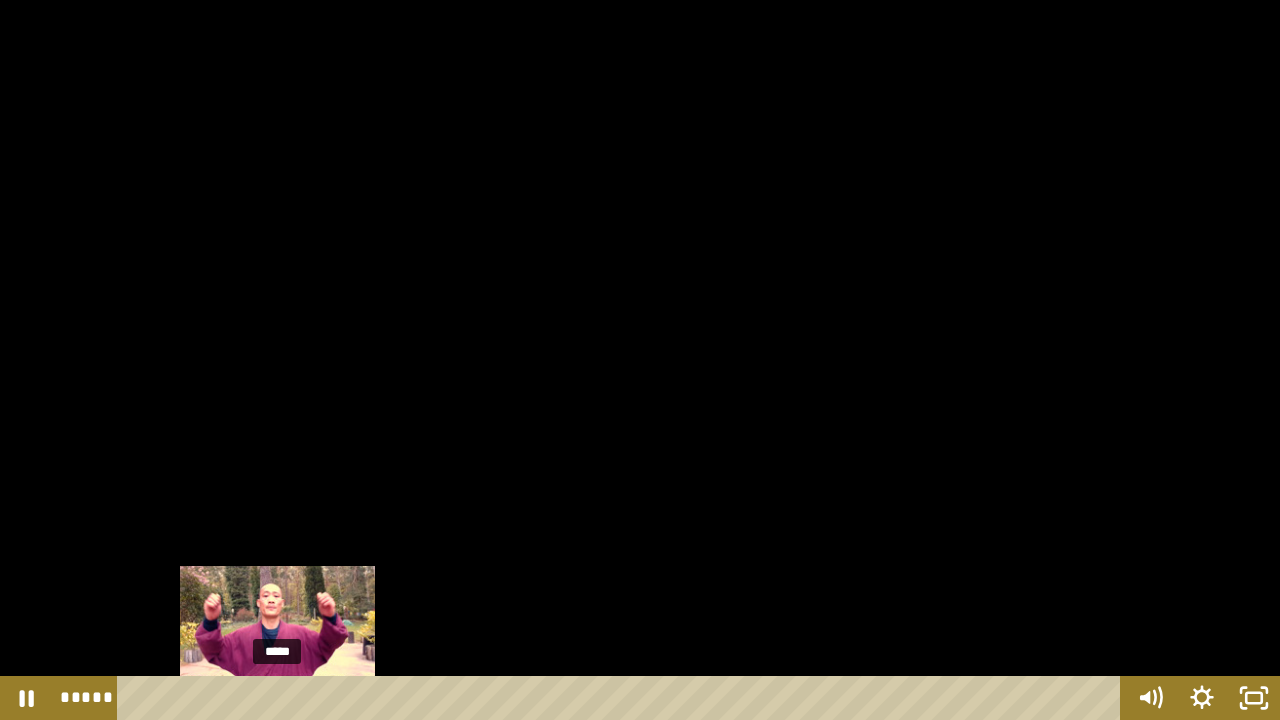 click on "*****" at bounding box center [622, 698] 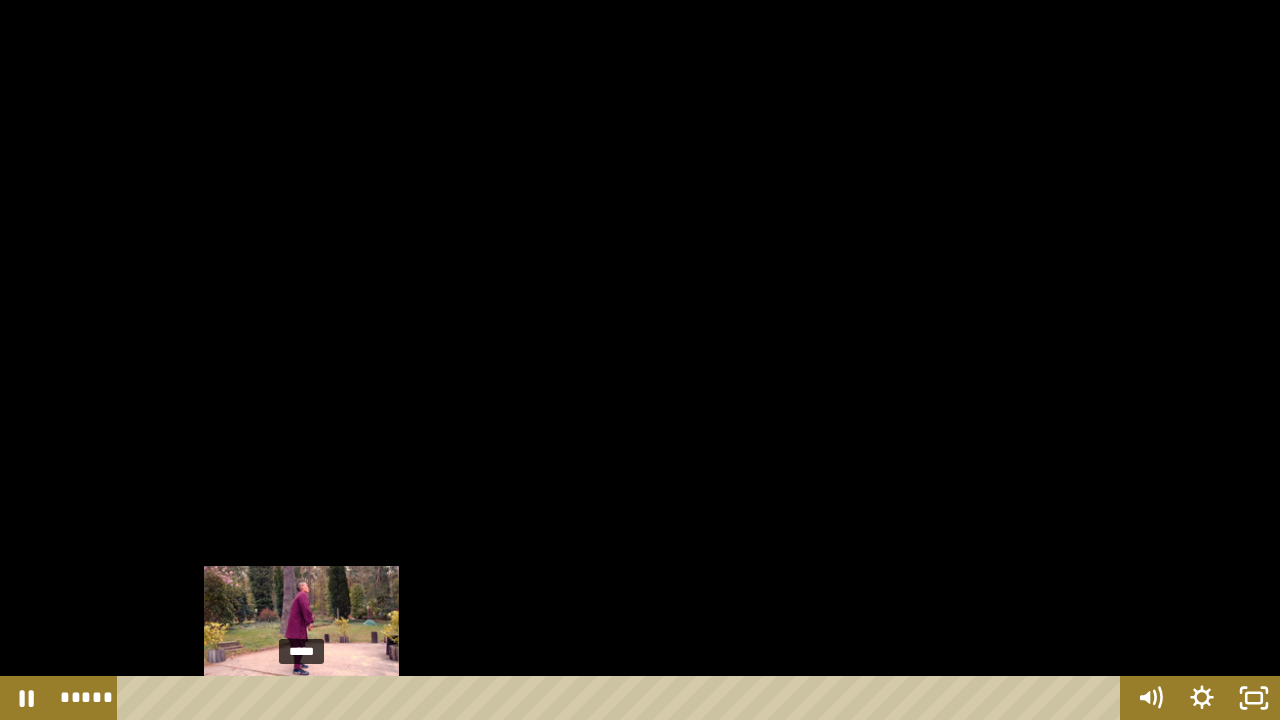 click on "*****" at bounding box center (622, 698) 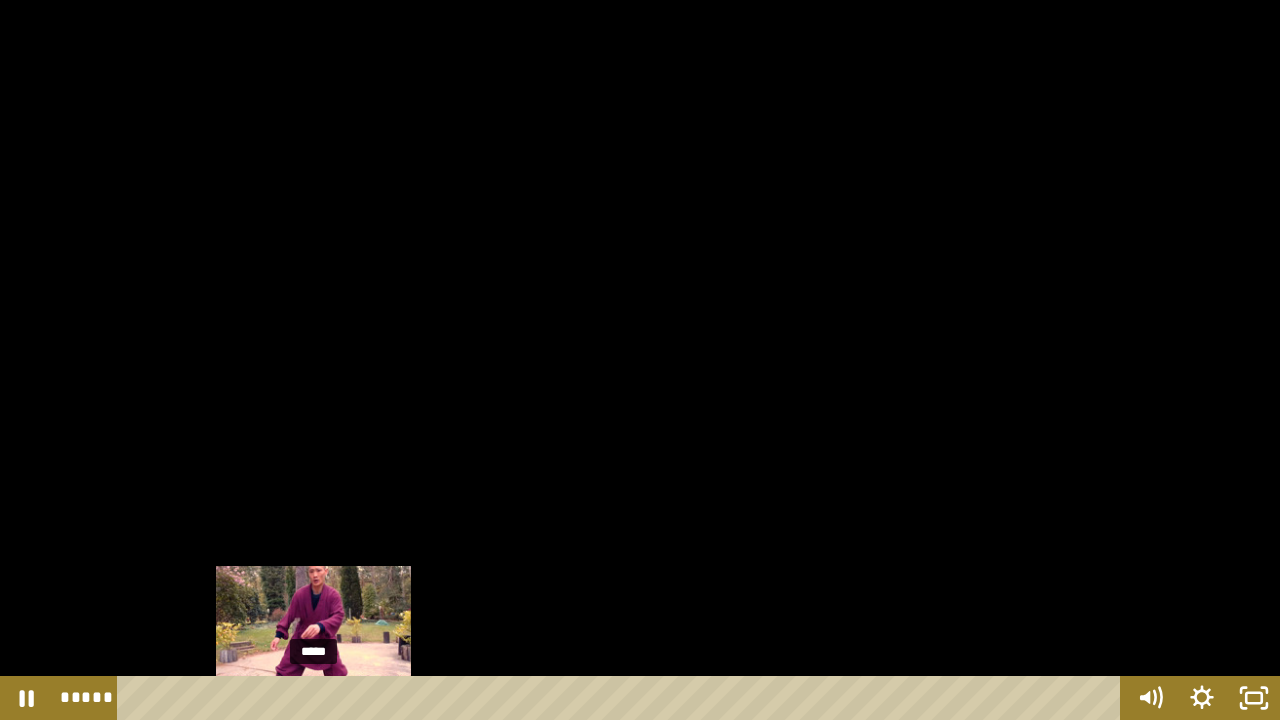 click on "*****" at bounding box center (622, 698) 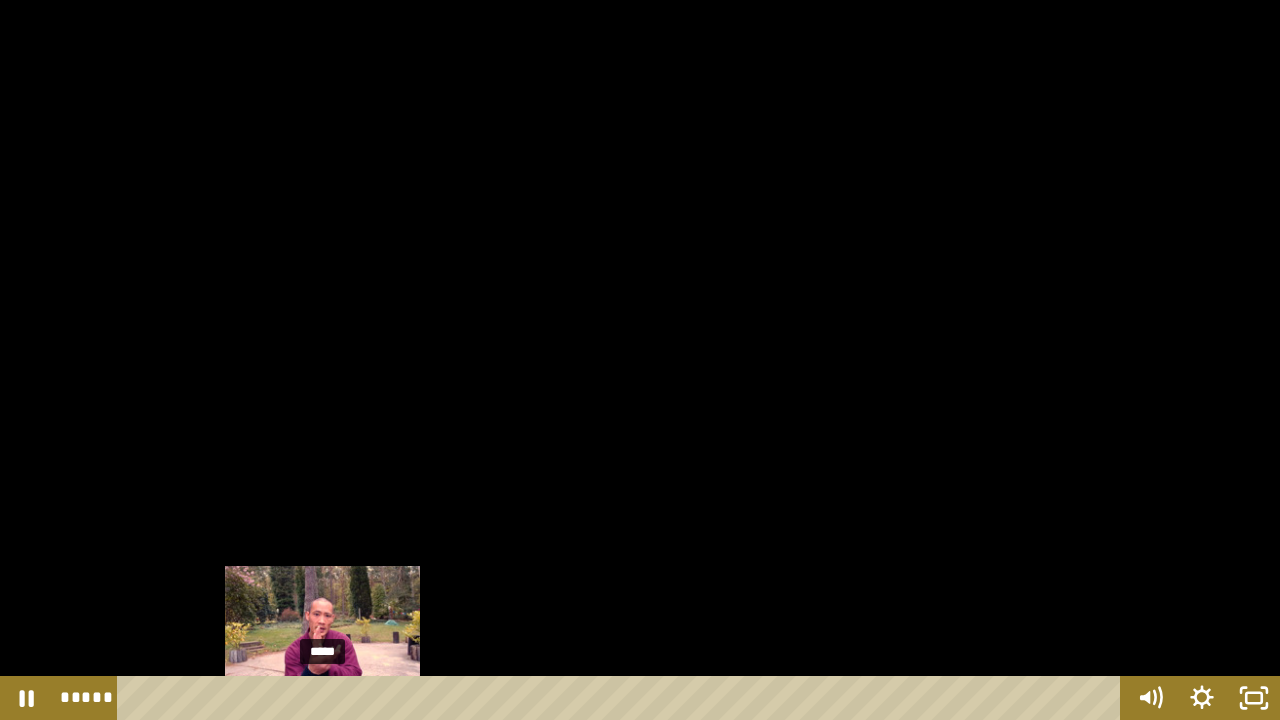 click on "*****" at bounding box center (622, 698) 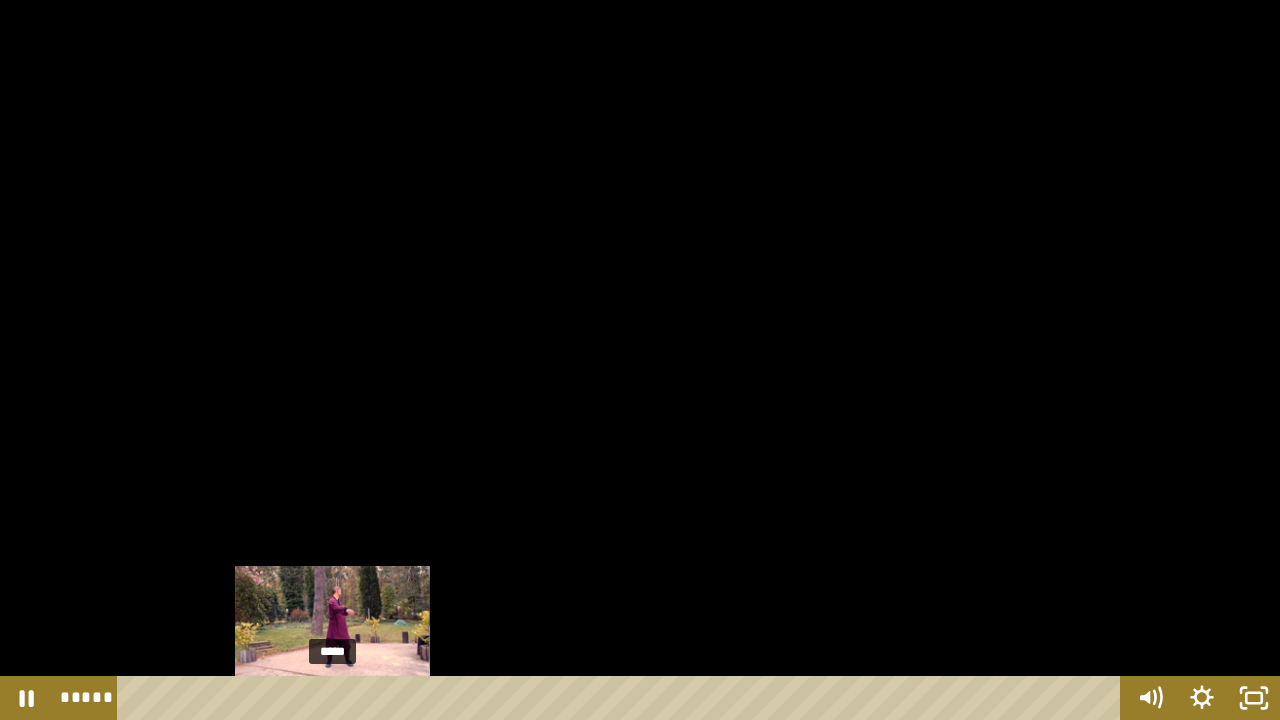 click on "*****" at bounding box center [622, 698] 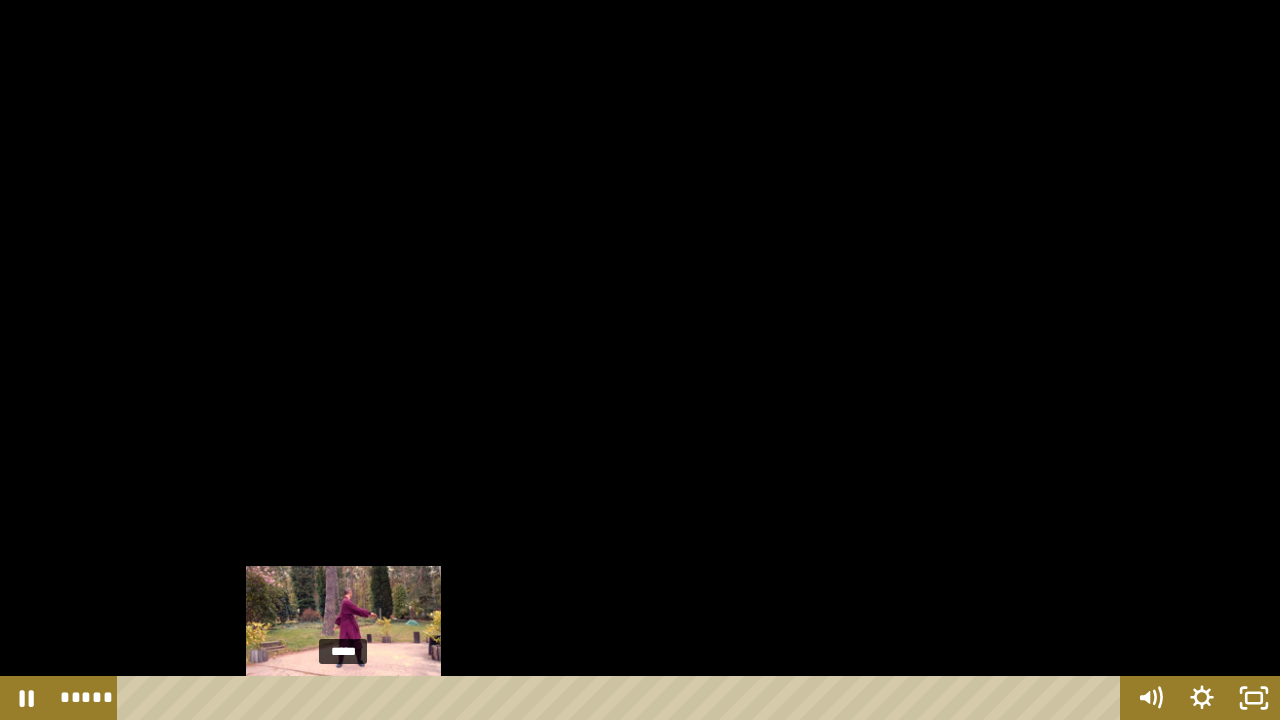 click on "*****" at bounding box center (622, 698) 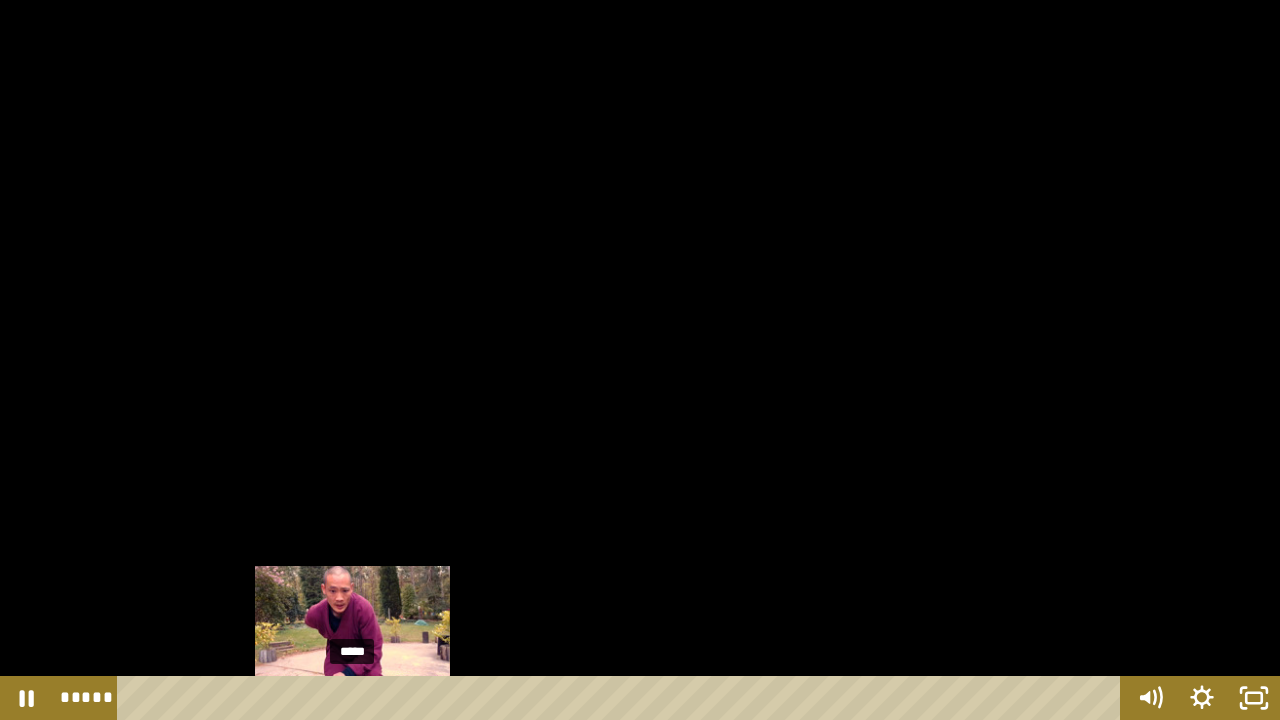 click on "*****" at bounding box center [622, 698] 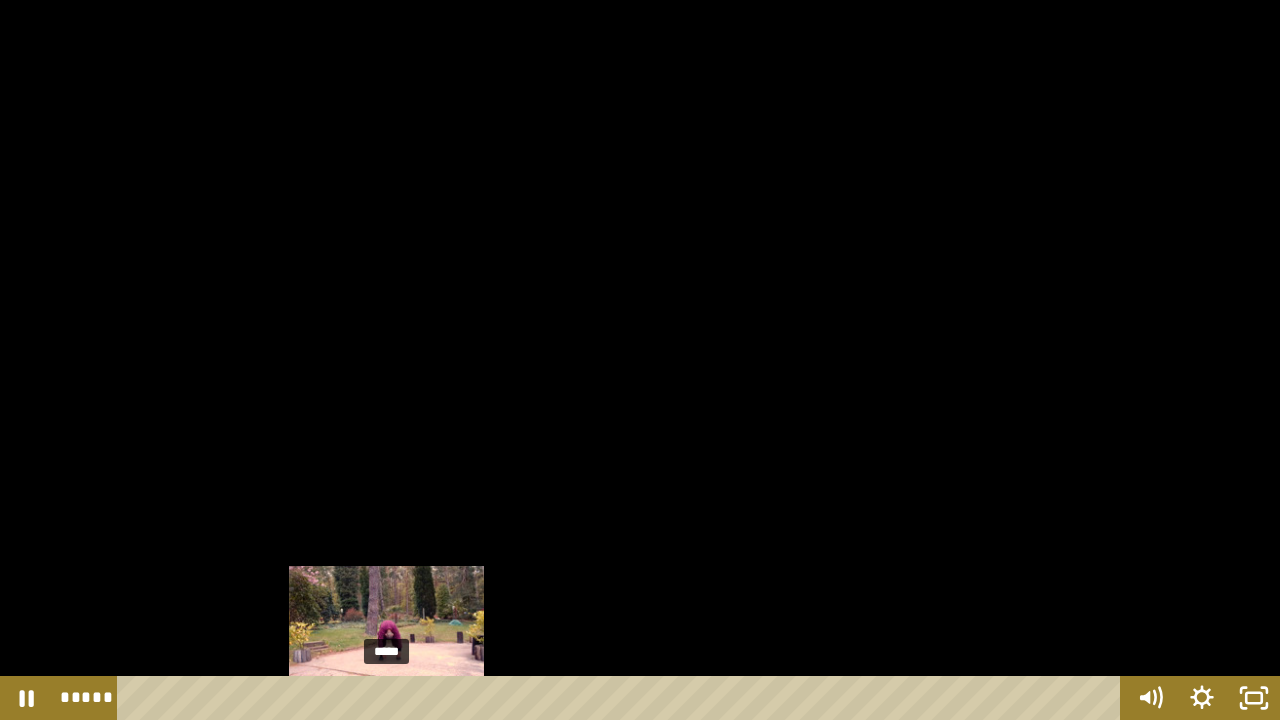click on "*****" at bounding box center [622, 698] 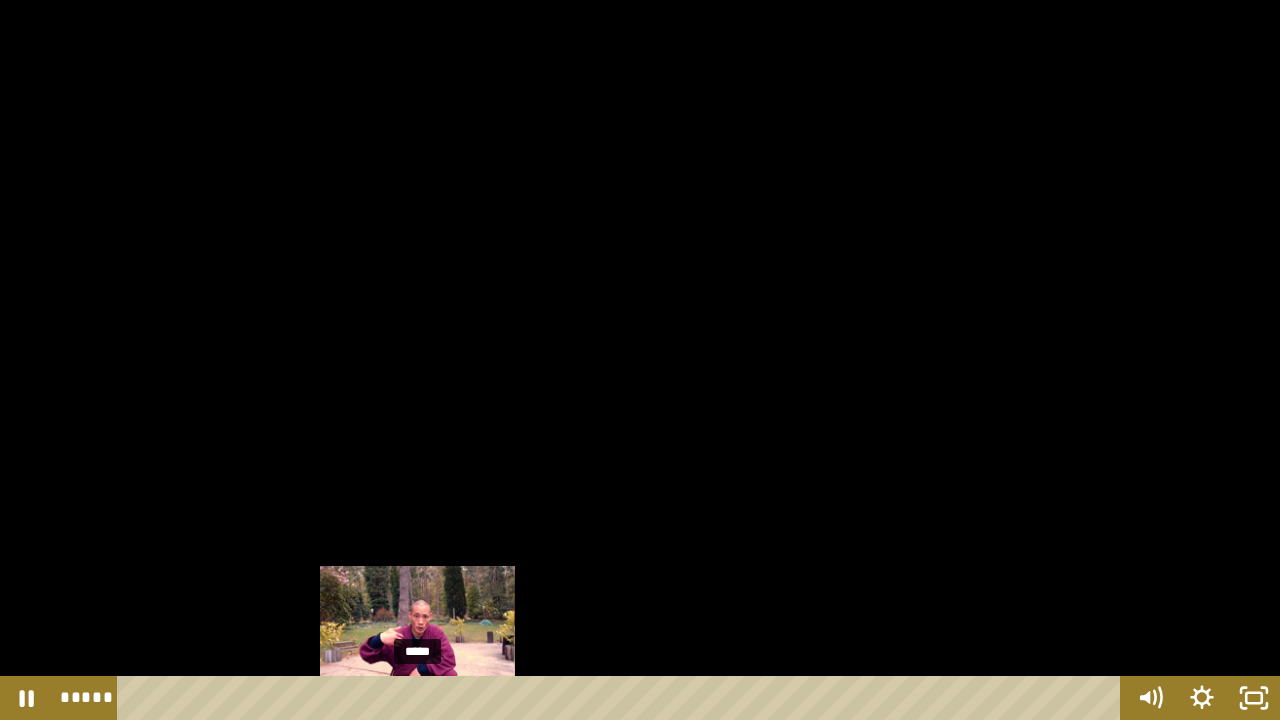 click on "*****" at bounding box center [622, 698] 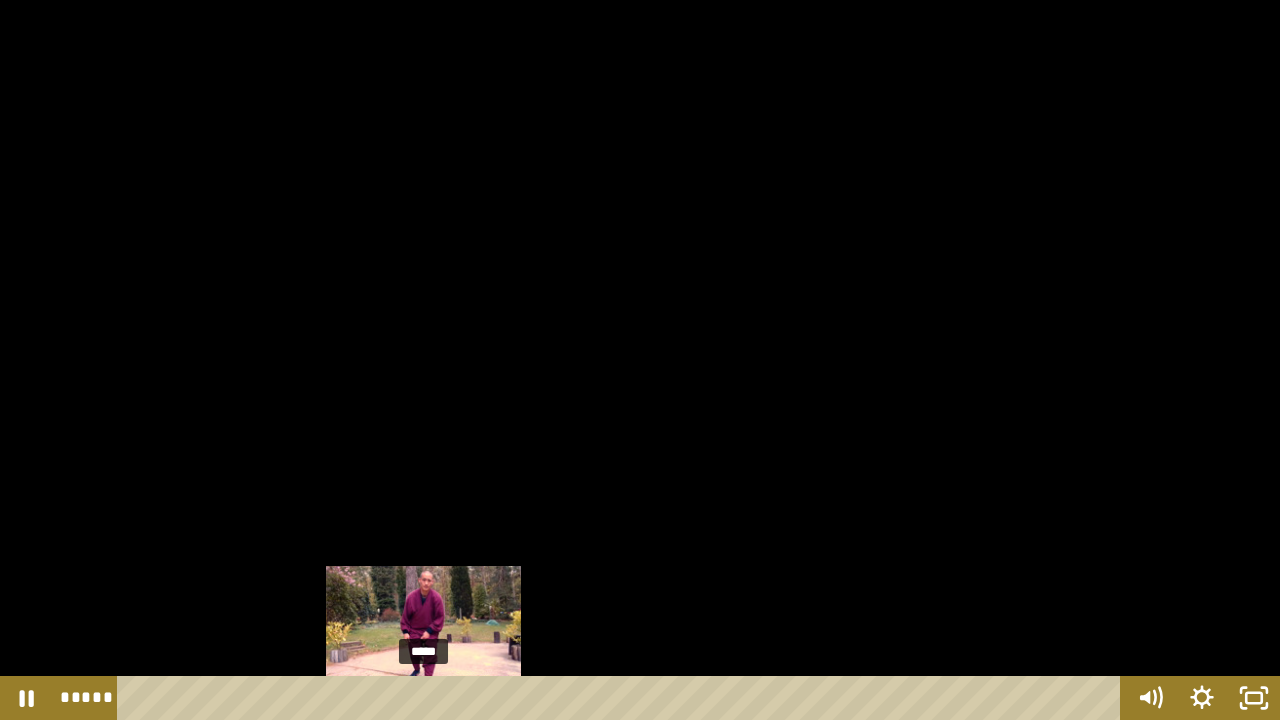 click at bounding box center (423, 698) 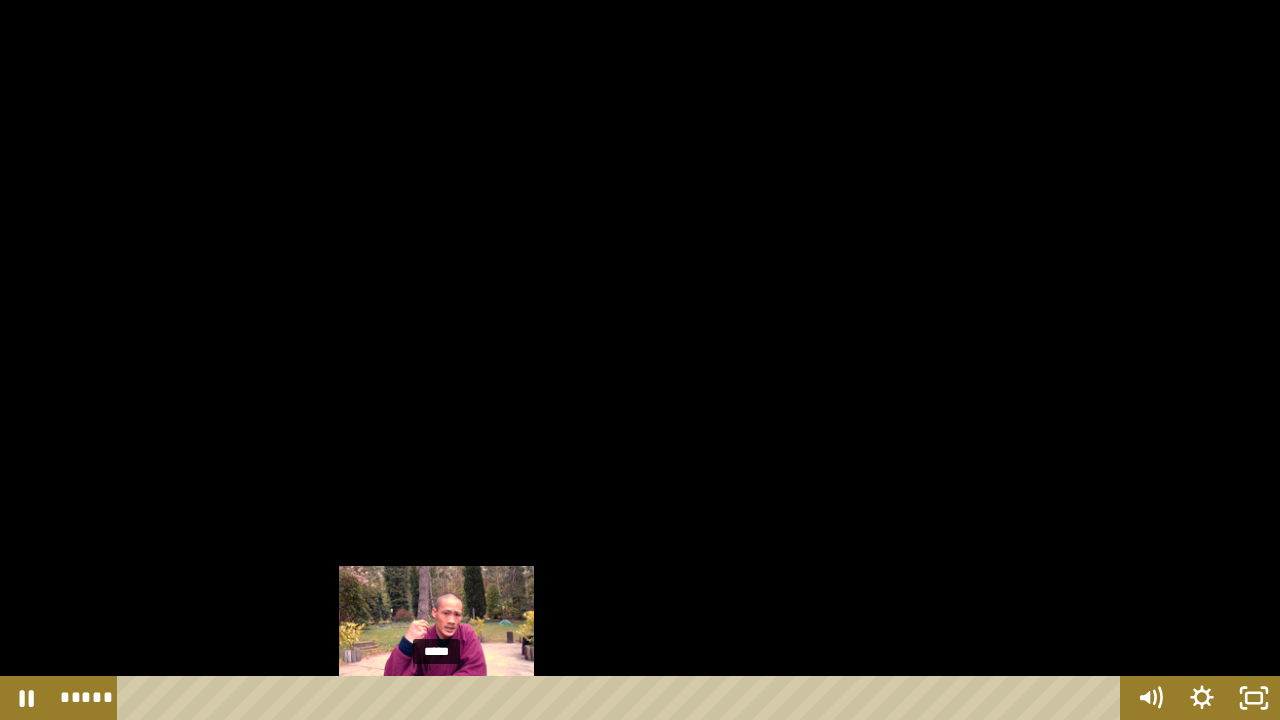click on "*****" at bounding box center [622, 698] 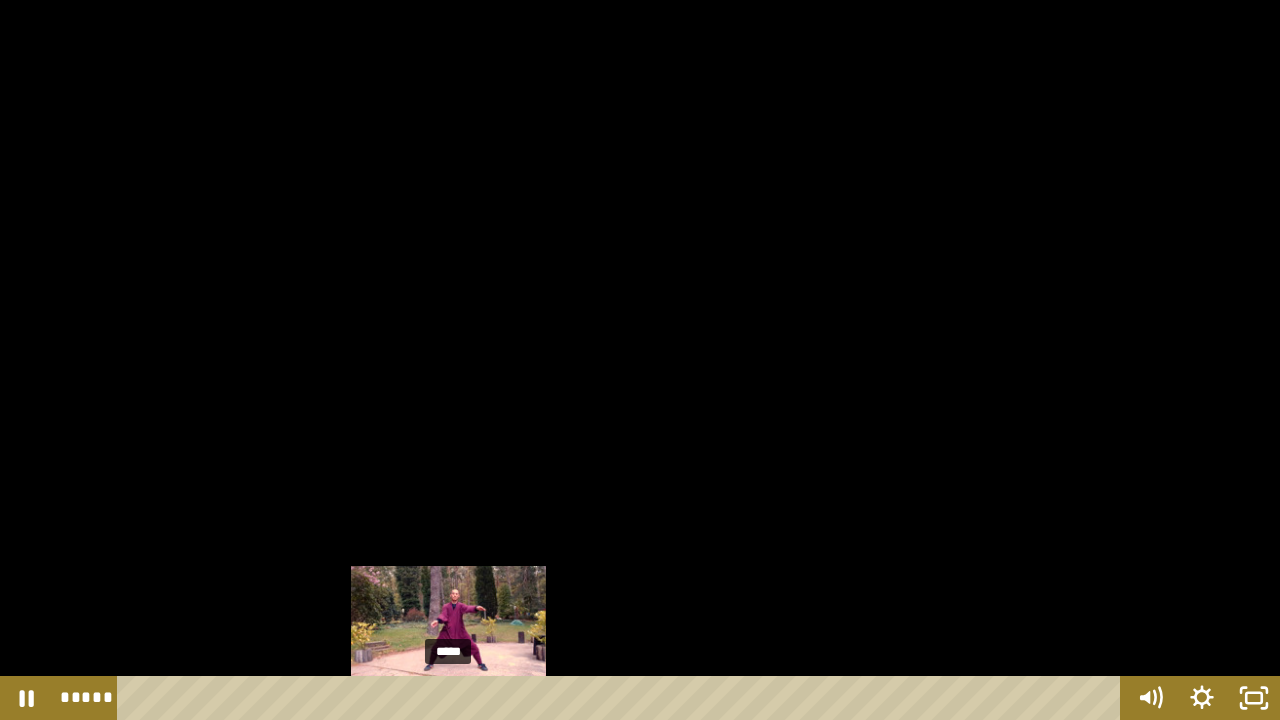click on "*****" at bounding box center [622, 698] 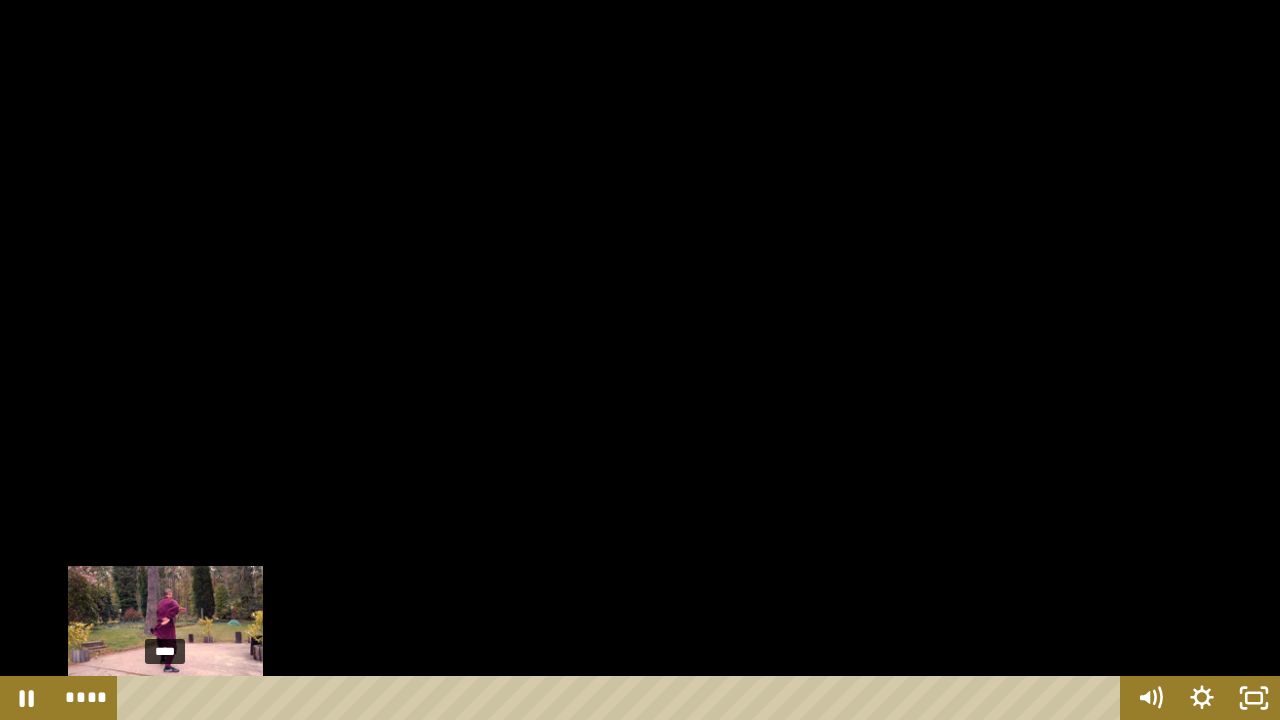 click on "****" at bounding box center (622, 698) 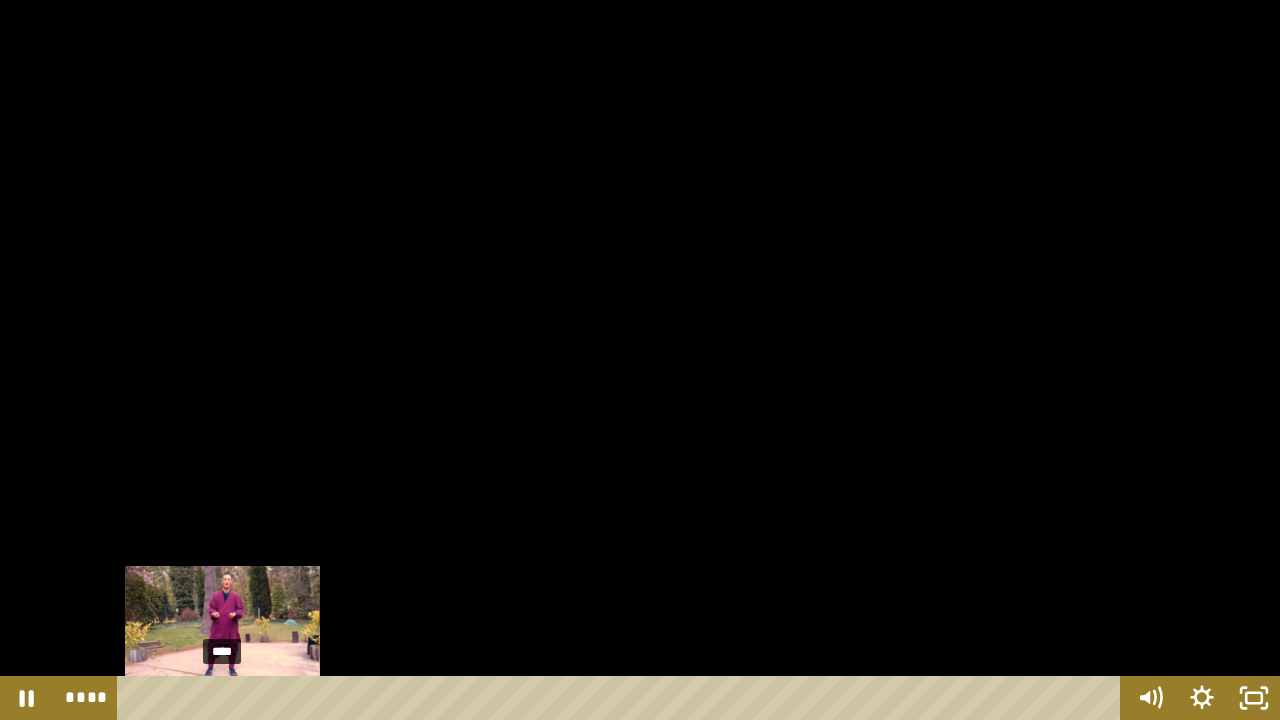 click on "****" at bounding box center (622, 698) 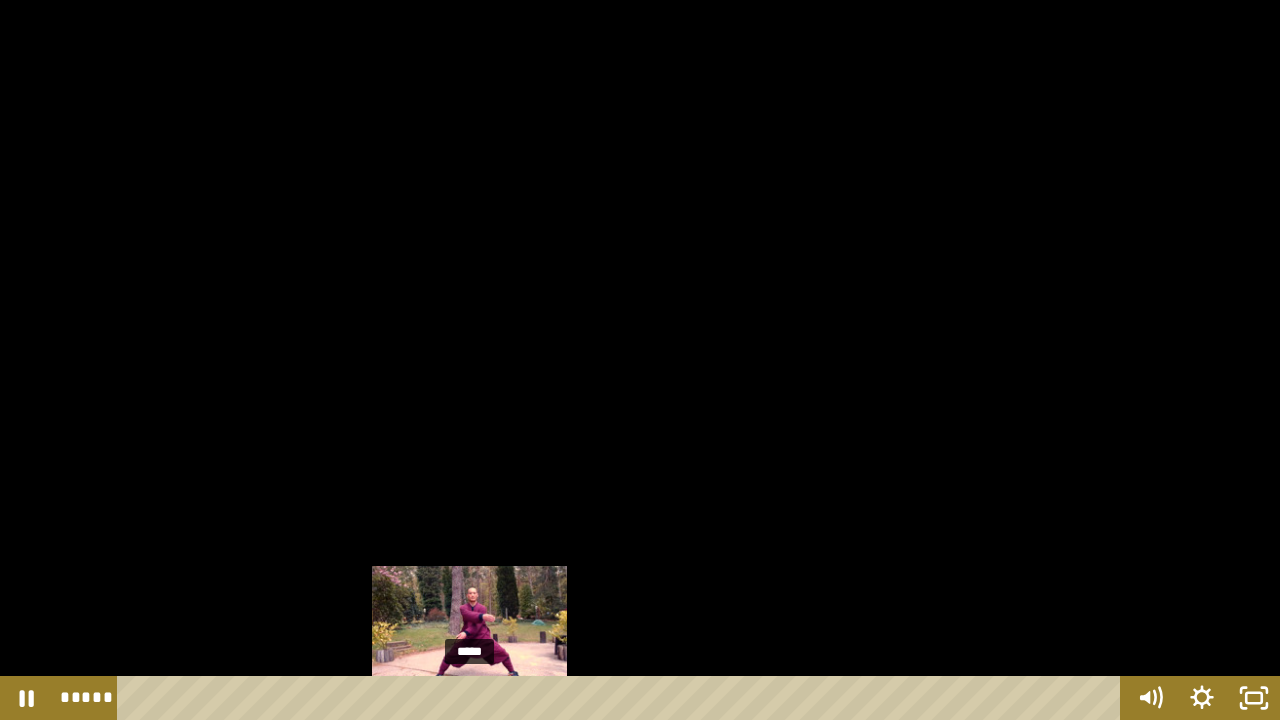 click on "*****" at bounding box center [622, 698] 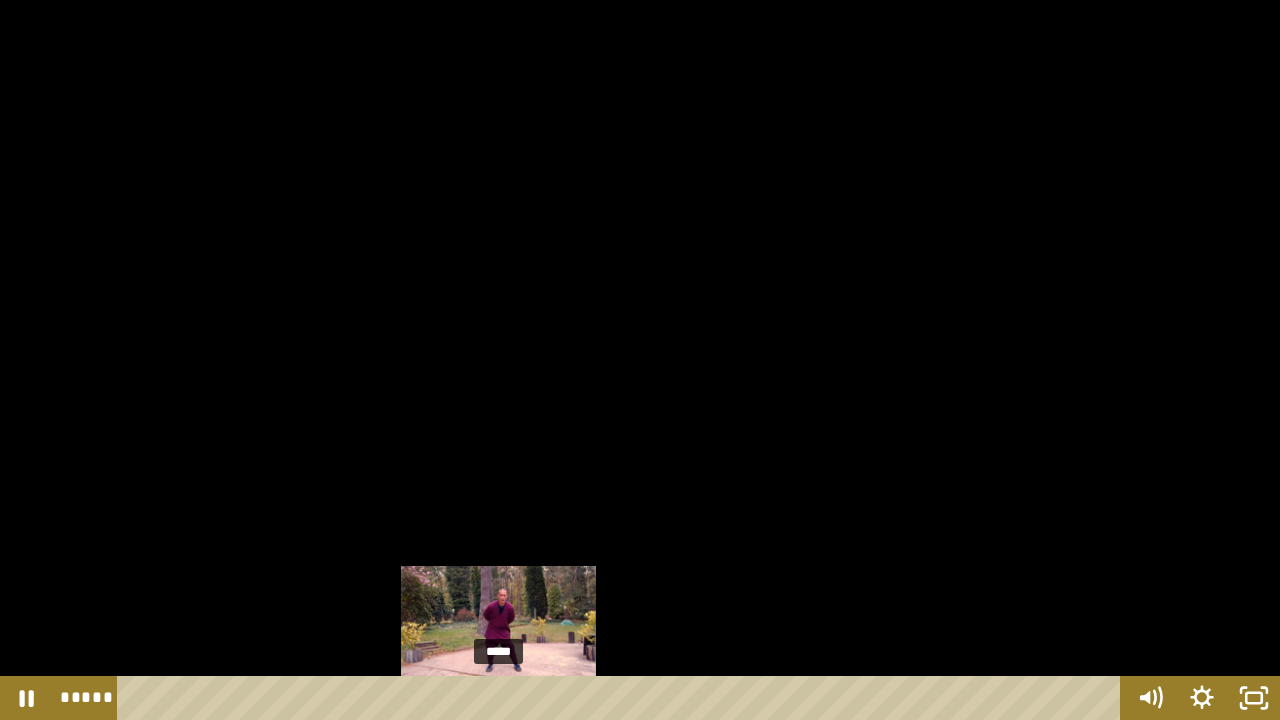 click on "*****" at bounding box center (622, 698) 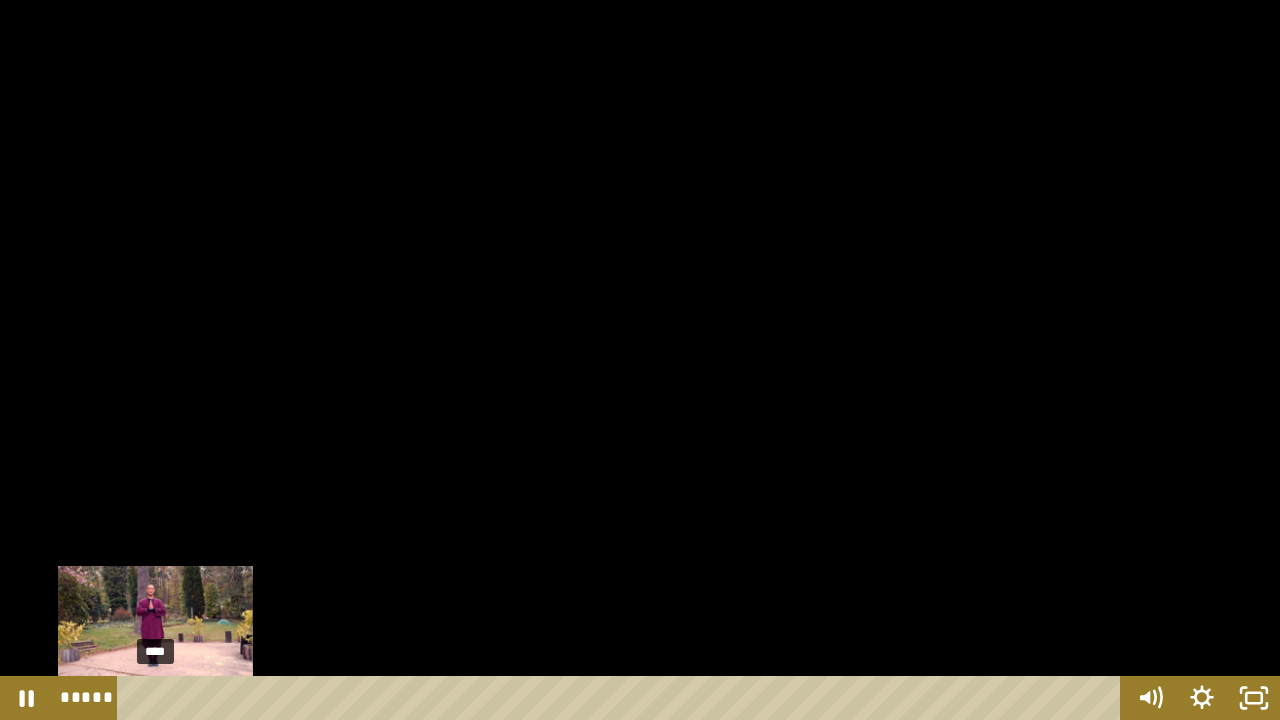click on "****" at bounding box center [622, 698] 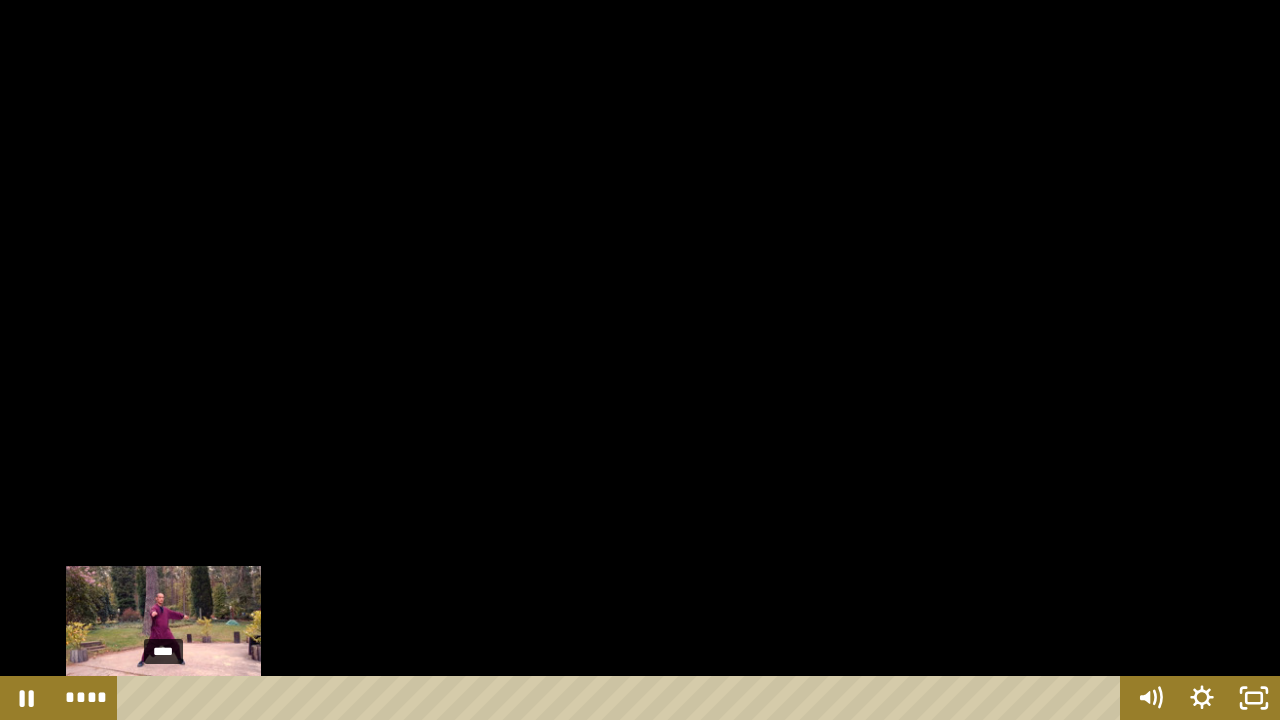 click on "****" at bounding box center [622, 698] 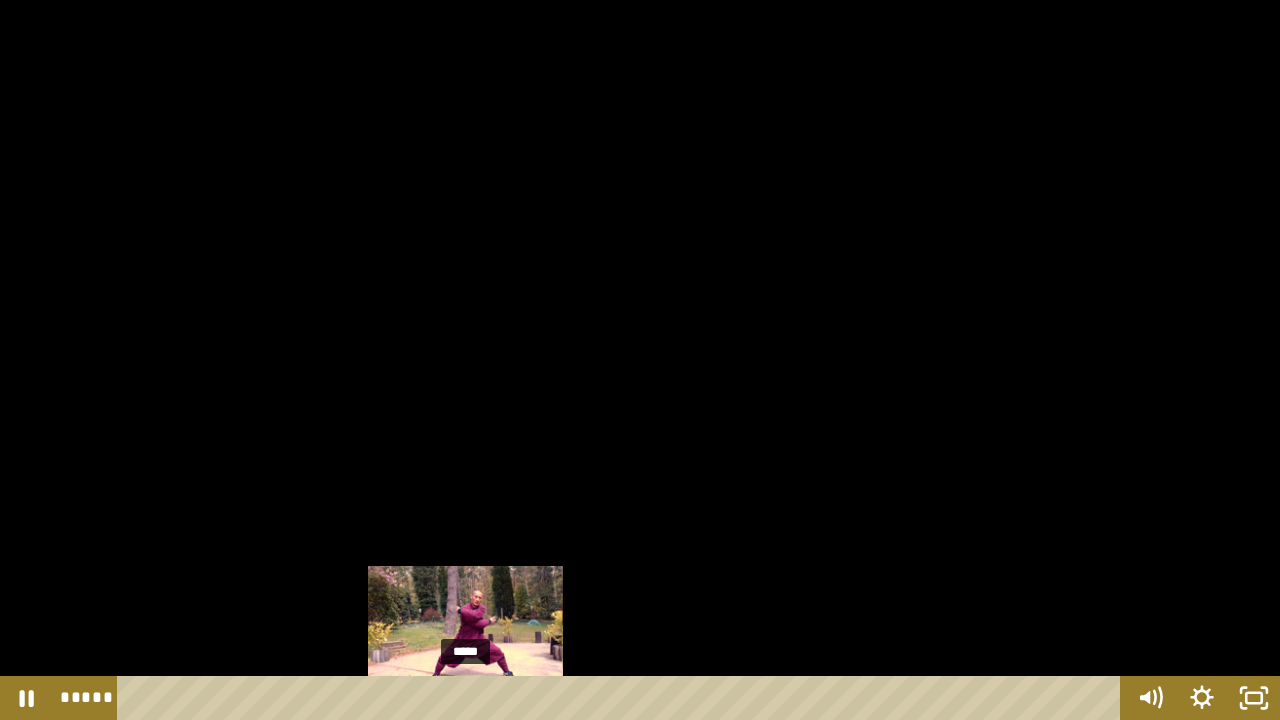click on "*****" at bounding box center [622, 698] 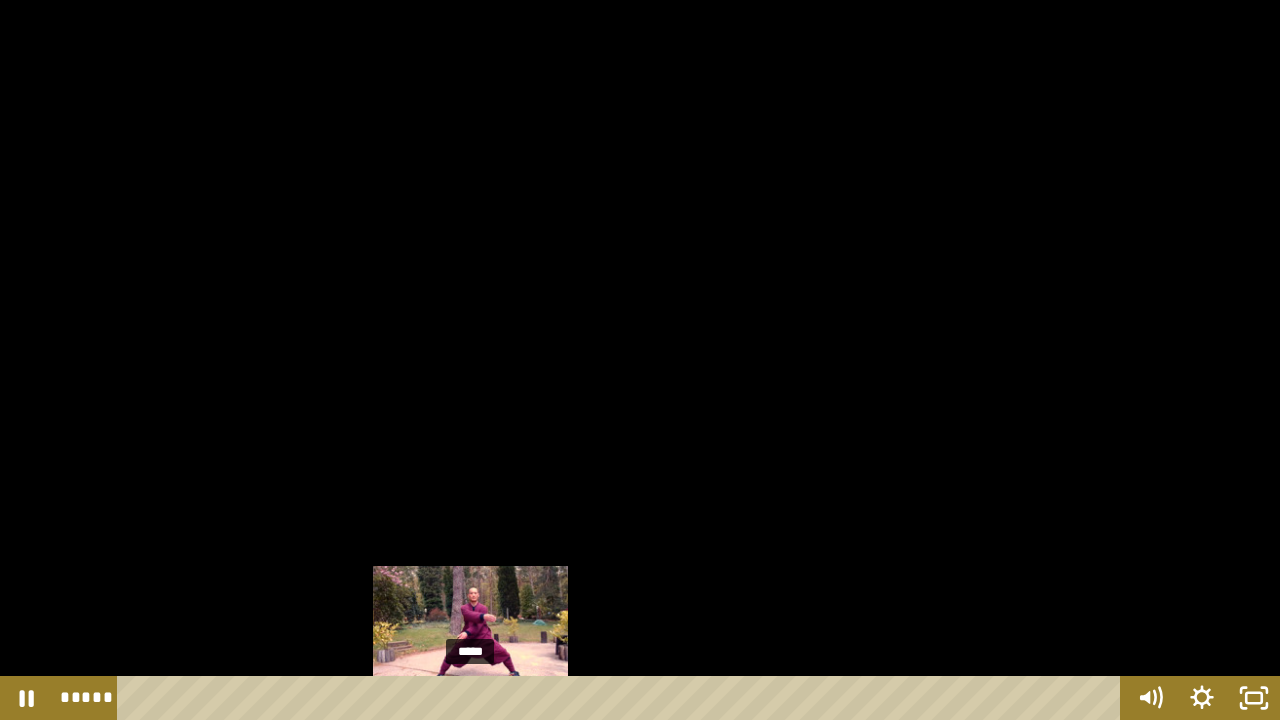 click at bounding box center (470, 698) 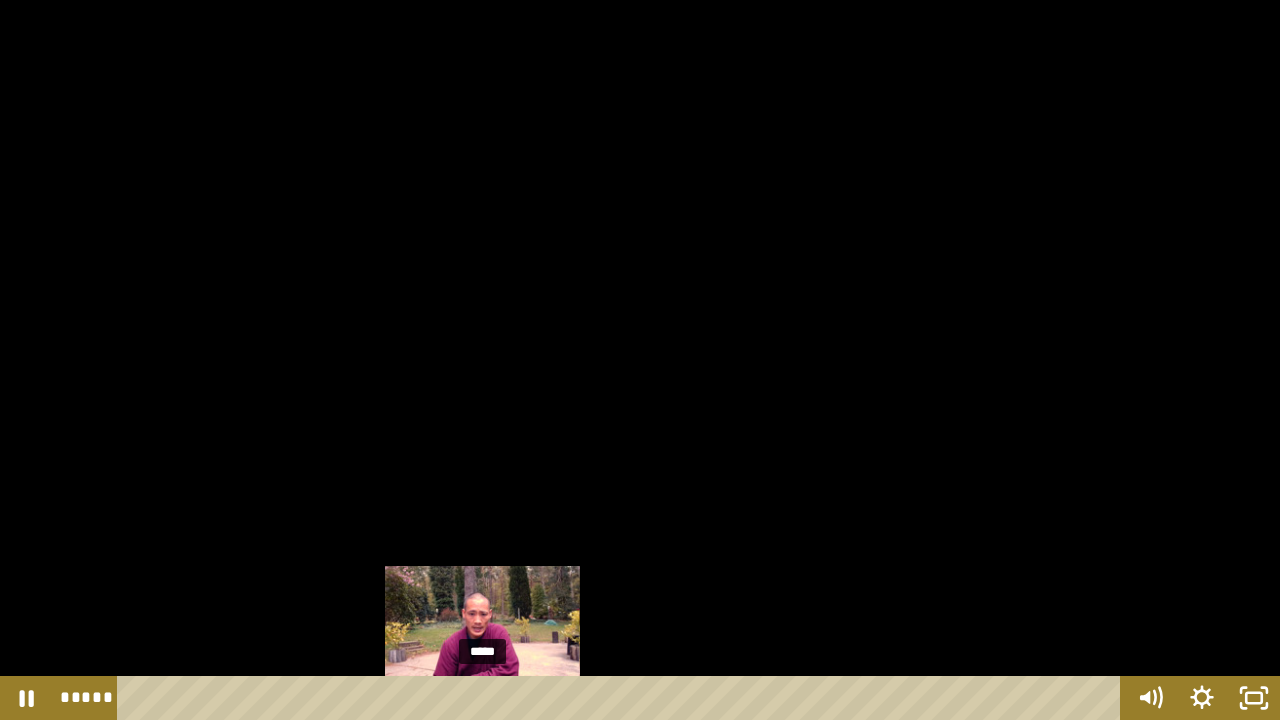 click on "*****" at bounding box center (622, 698) 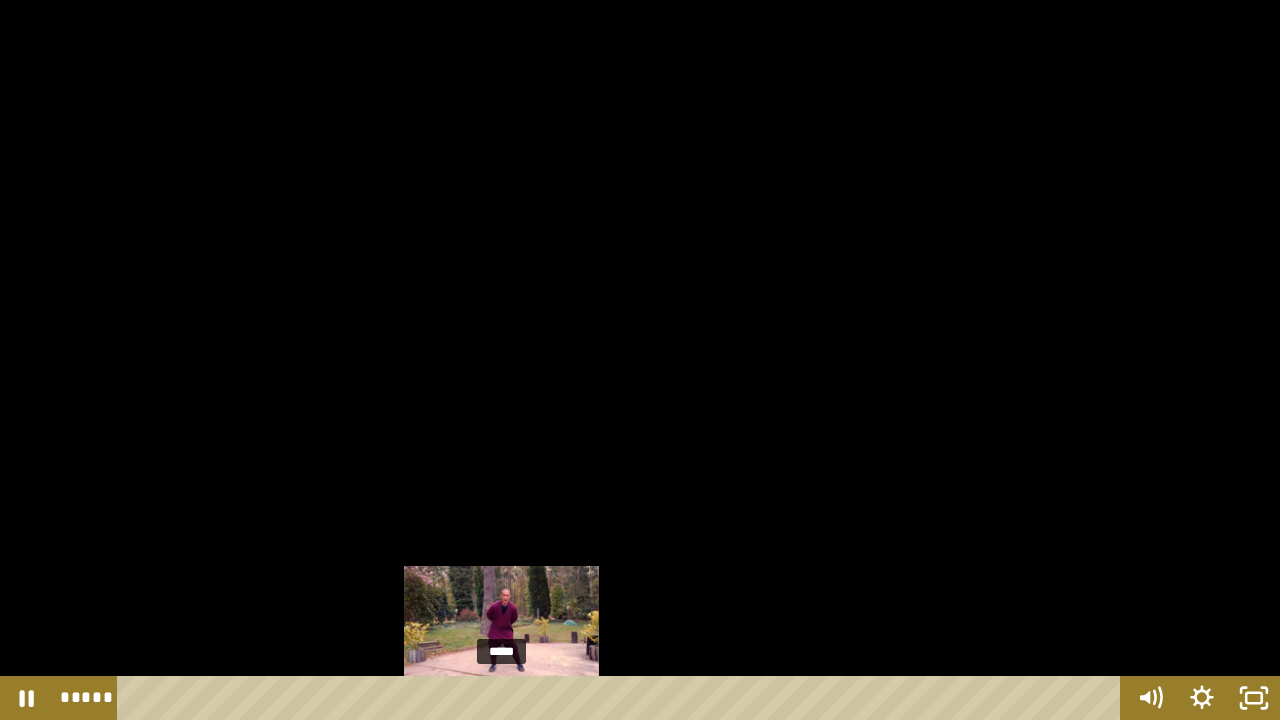click on "*****" at bounding box center (622, 698) 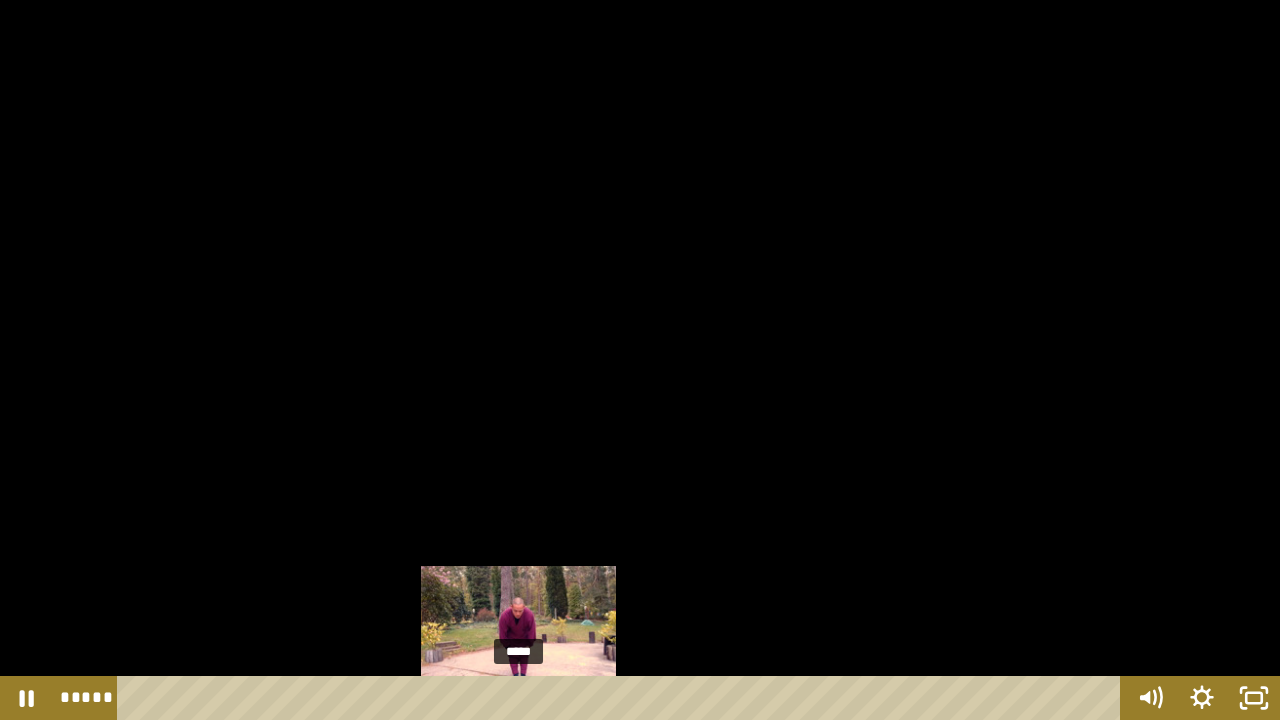 click on "*****" at bounding box center (622, 698) 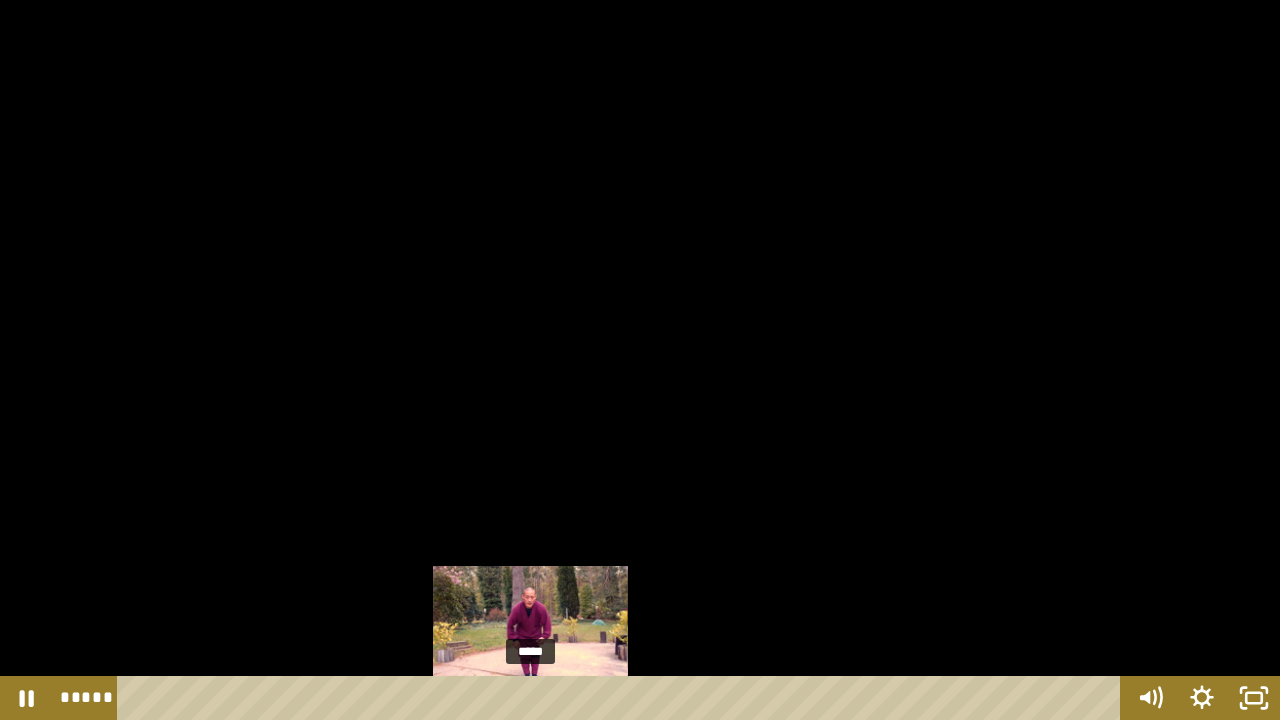 click on "*****" at bounding box center [622, 698] 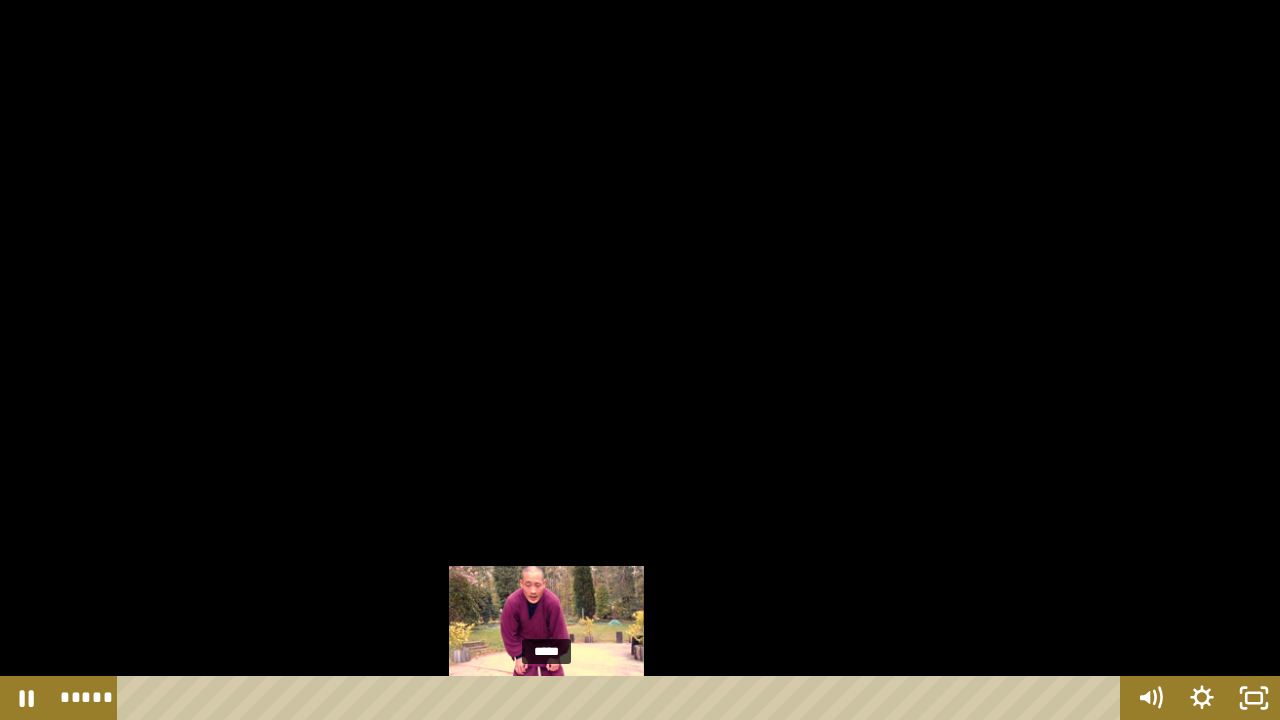 click on "*****" at bounding box center (622, 698) 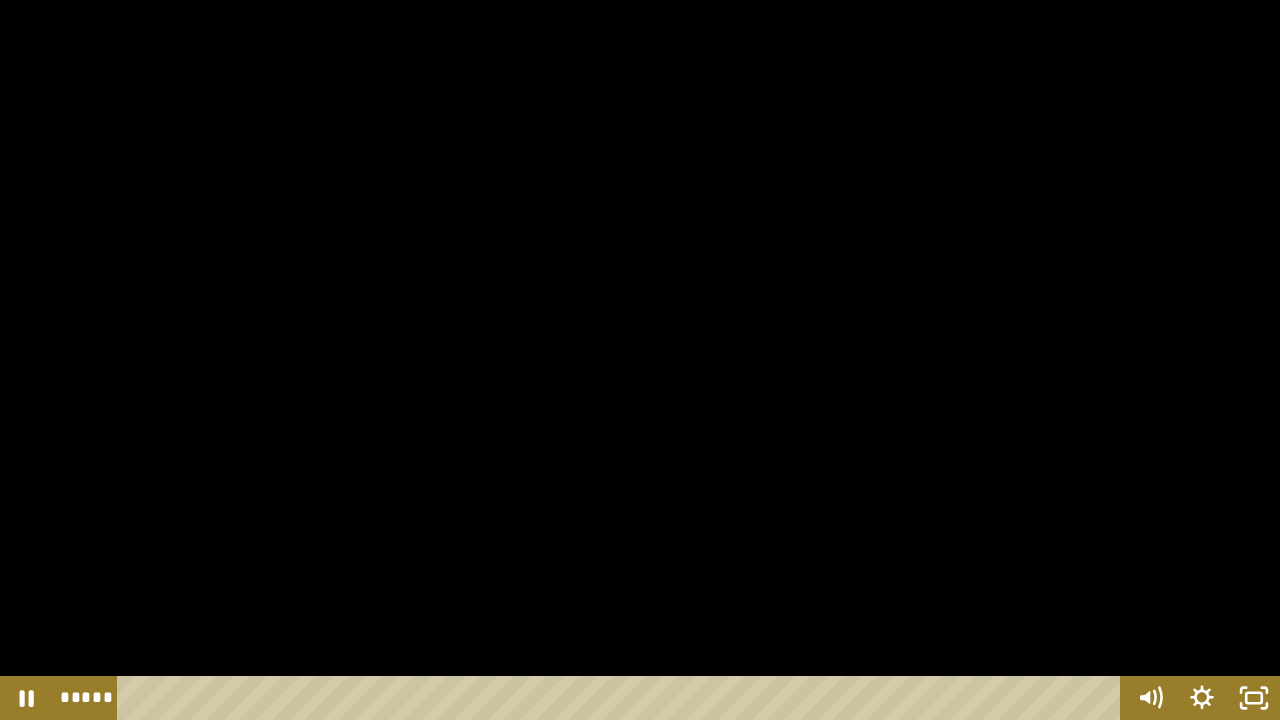click at bounding box center [640, 360] 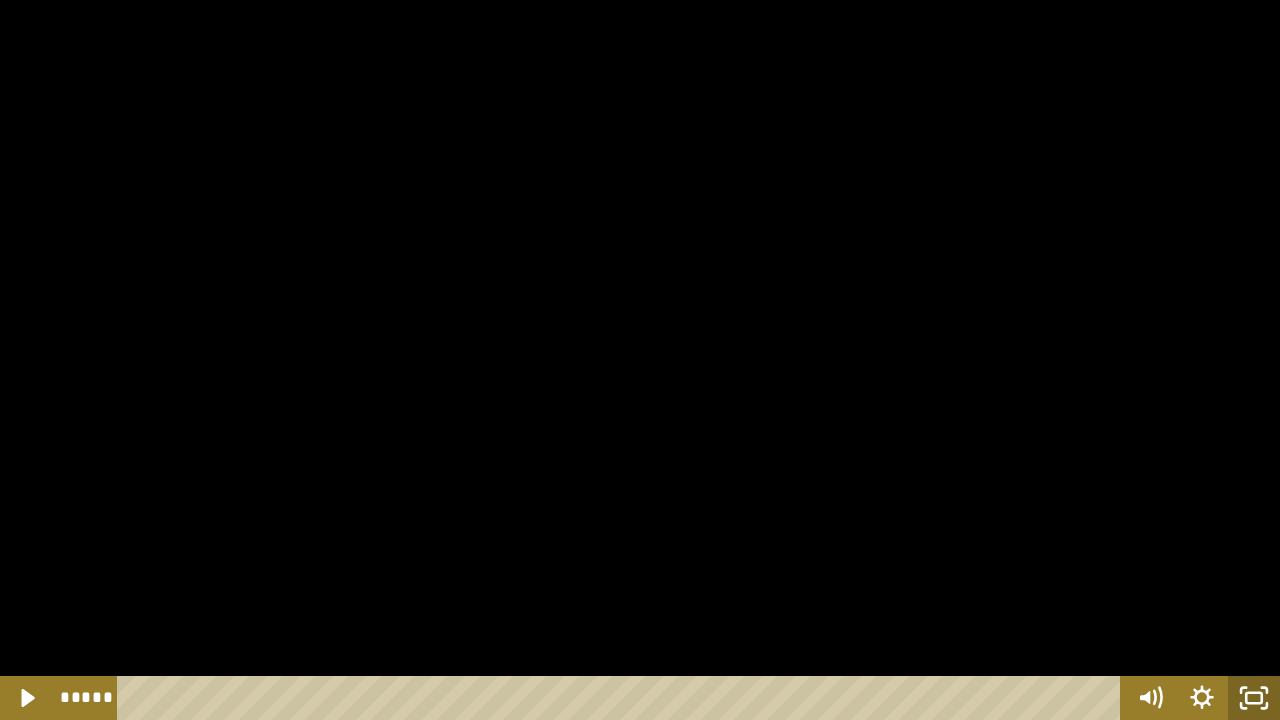 click 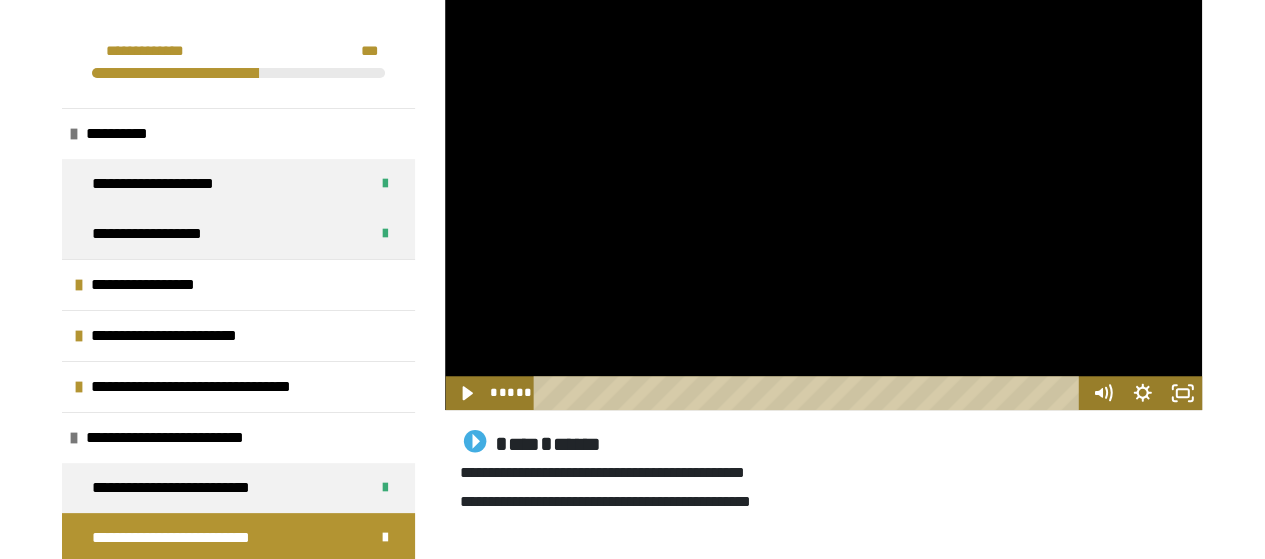 click at bounding box center [823, 197] 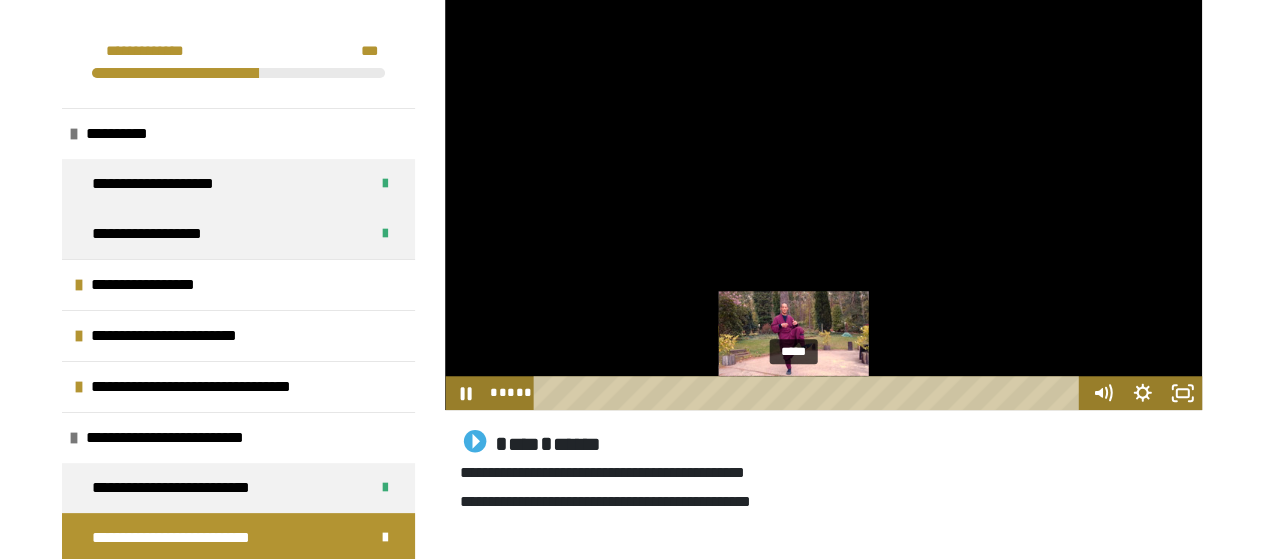 click on "*****" at bounding box center [810, 393] 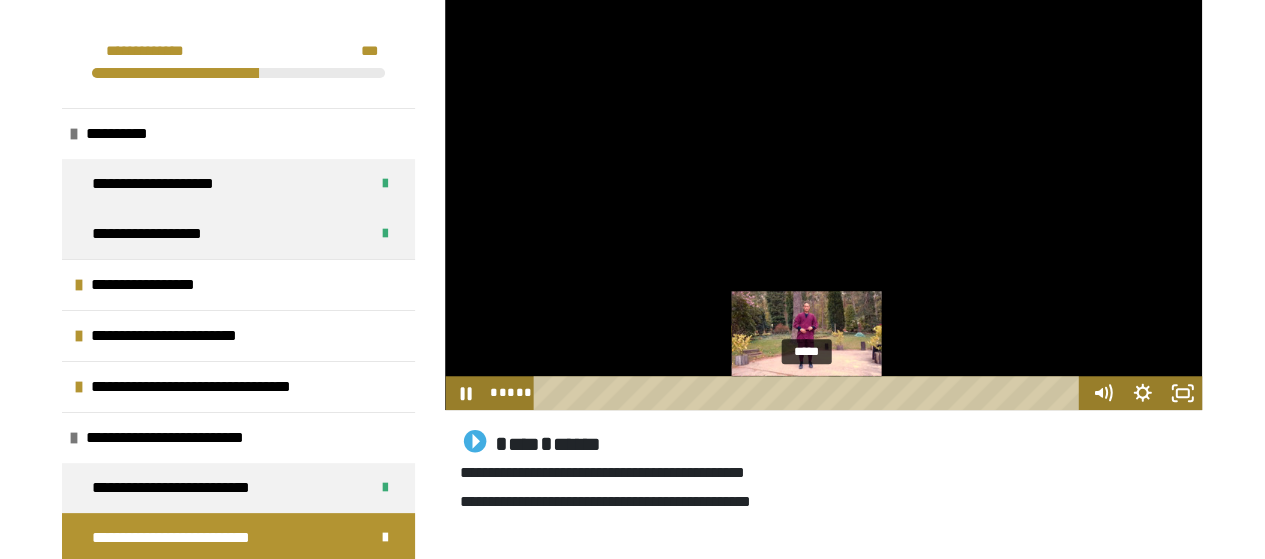 click on "*****" at bounding box center (810, 393) 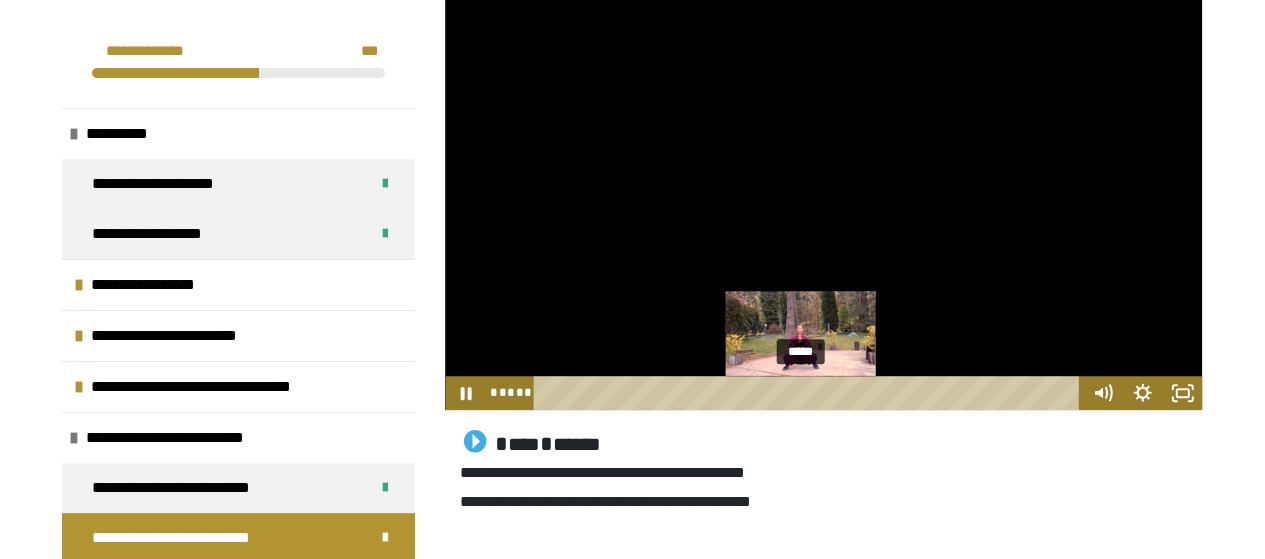 click at bounding box center (799, 392) 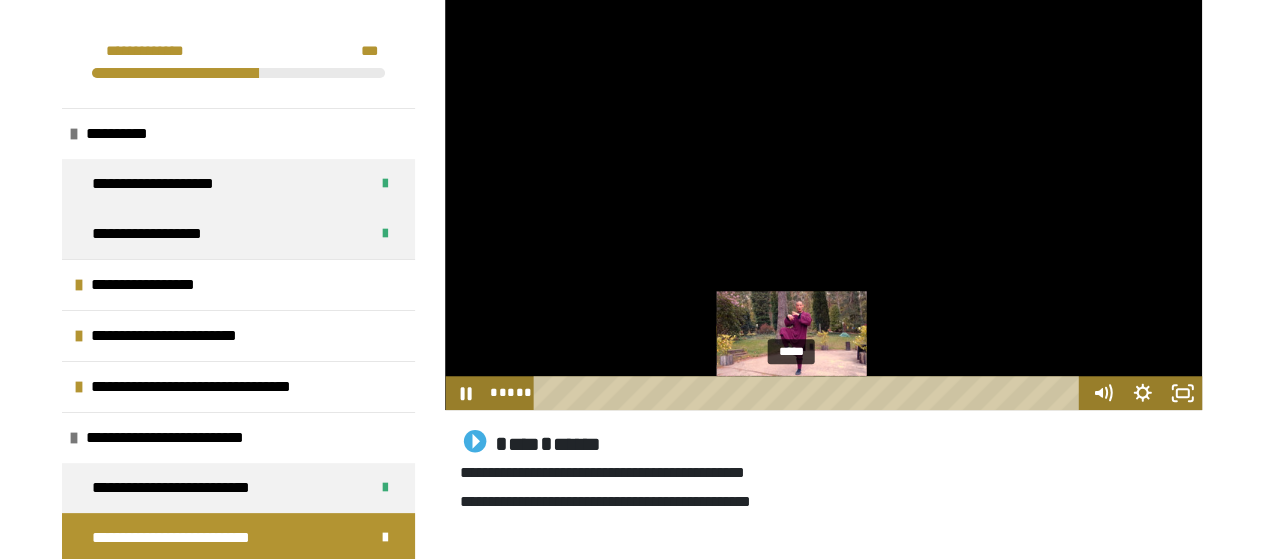 click on "*****" at bounding box center [810, 393] 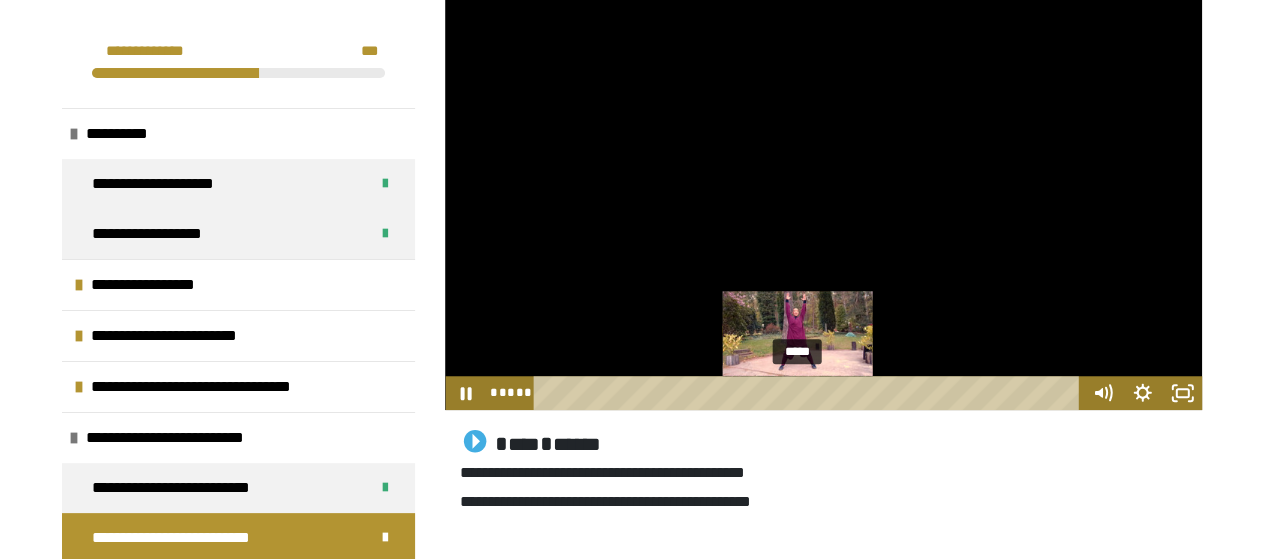 click on "*****" at bounding box center (810, 393) 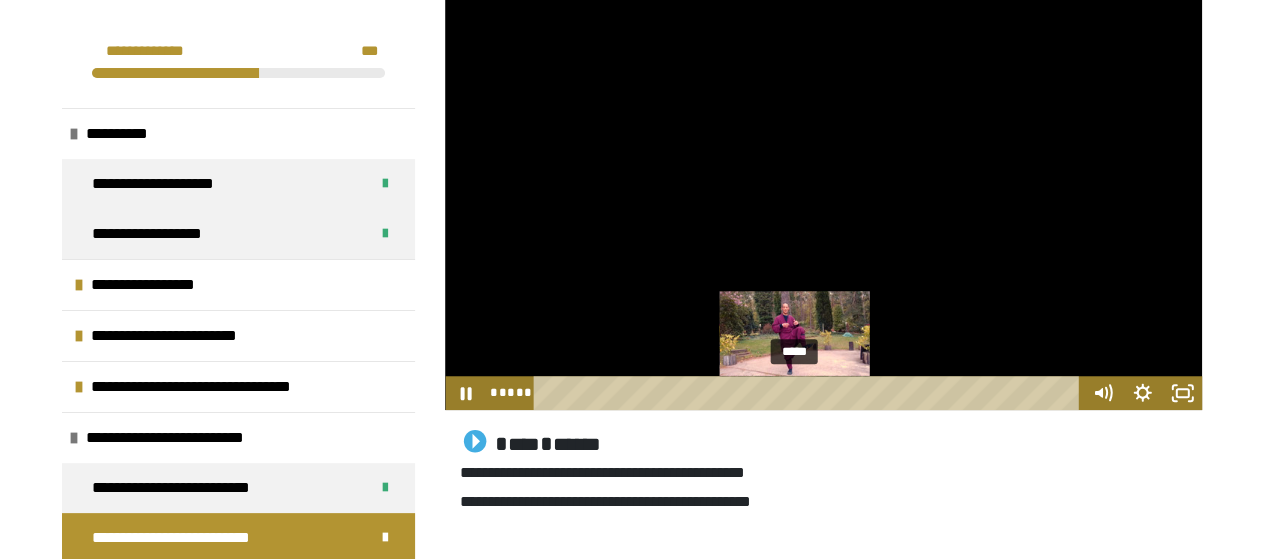 click at bounding box center [797, 392] 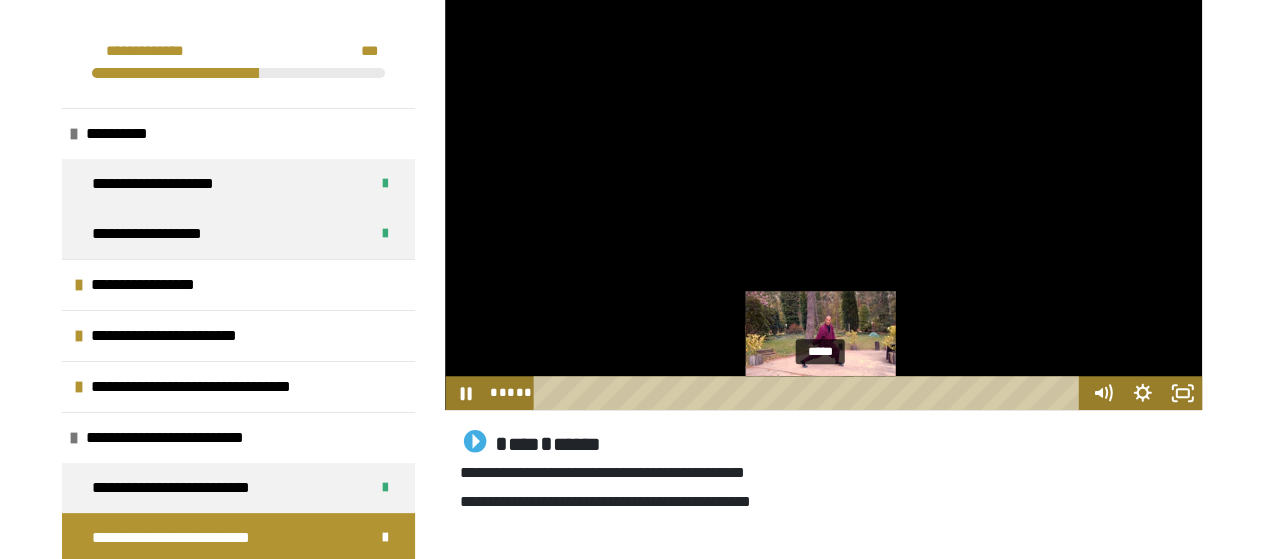 click on "*****" at bounding box center (810, 393) 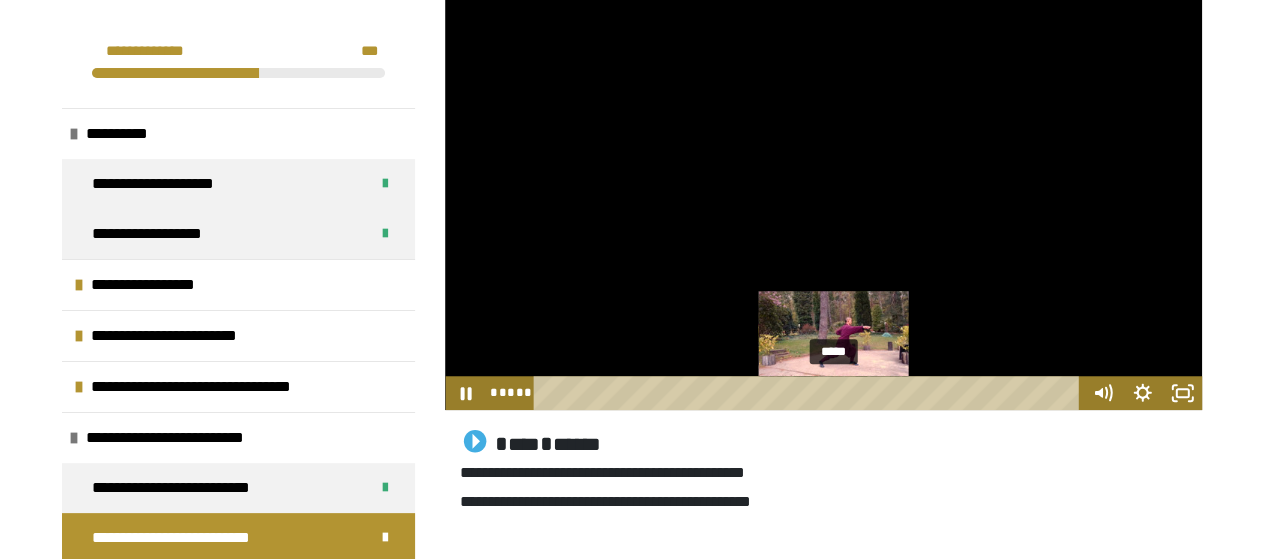 click on "*****" at bounding box center (810, 393) 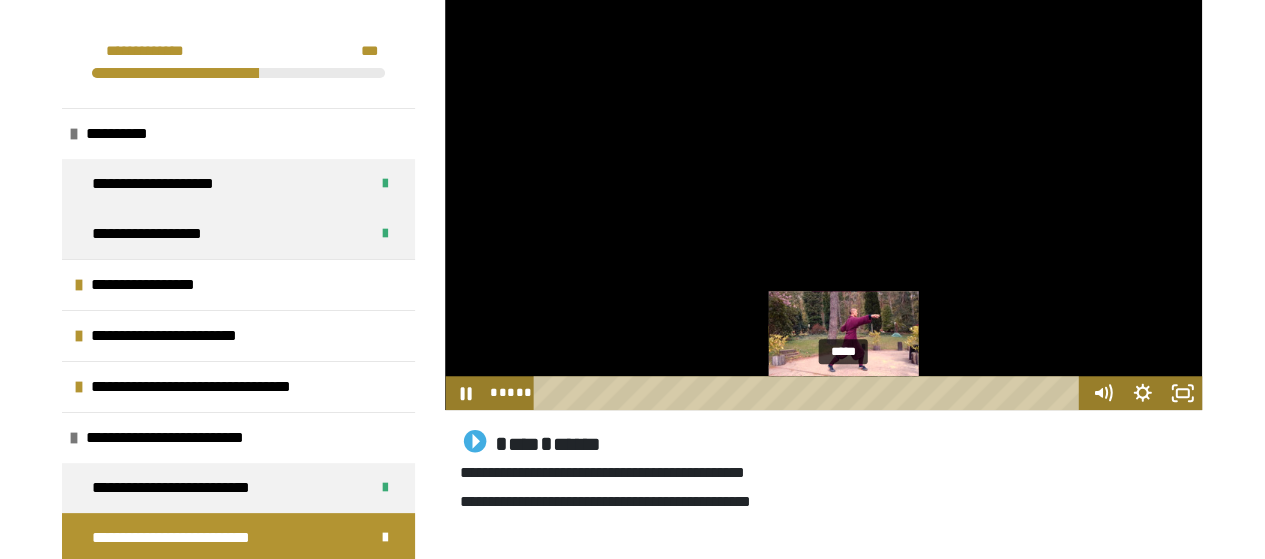 click on "*****" at bounding box center (810, 393) 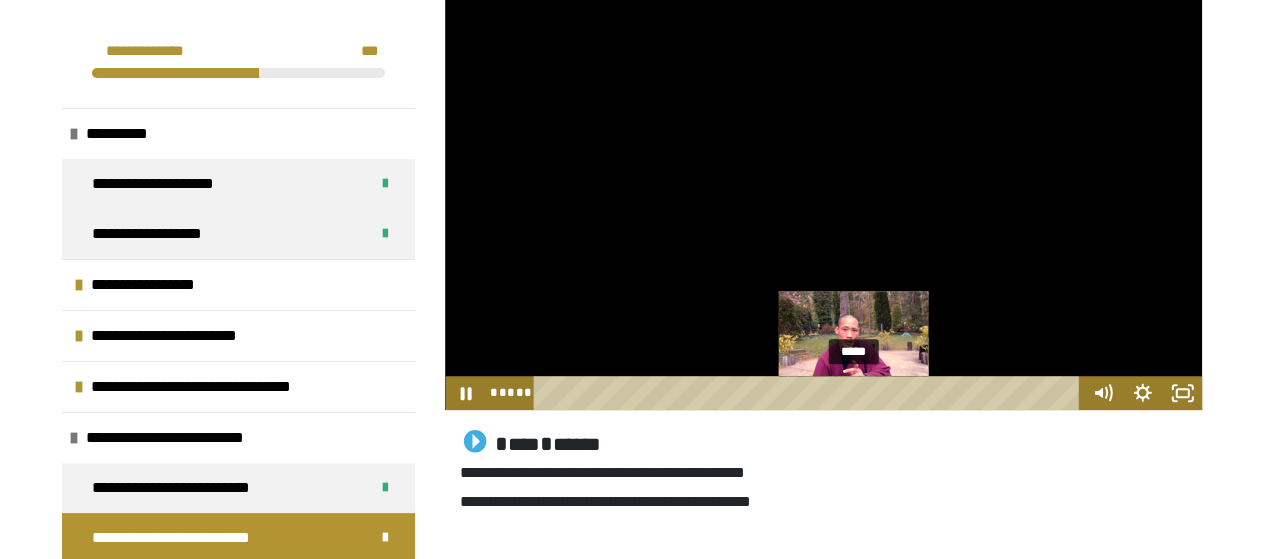 click on "*****" at bounding box center [810, 393] 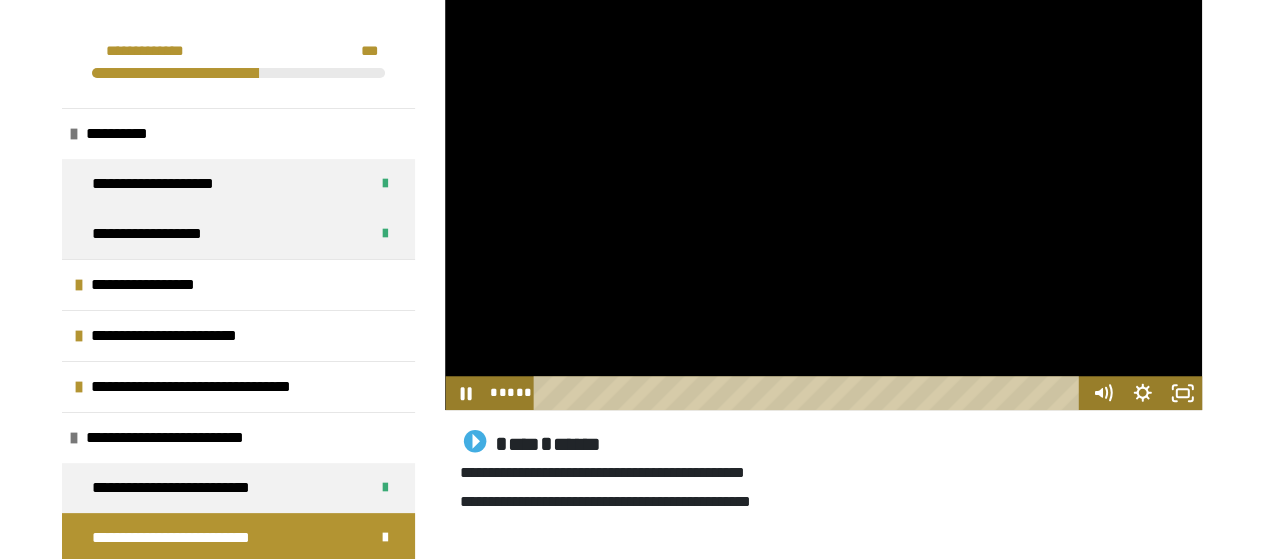click on "**********" at bounding box center [823, 485] 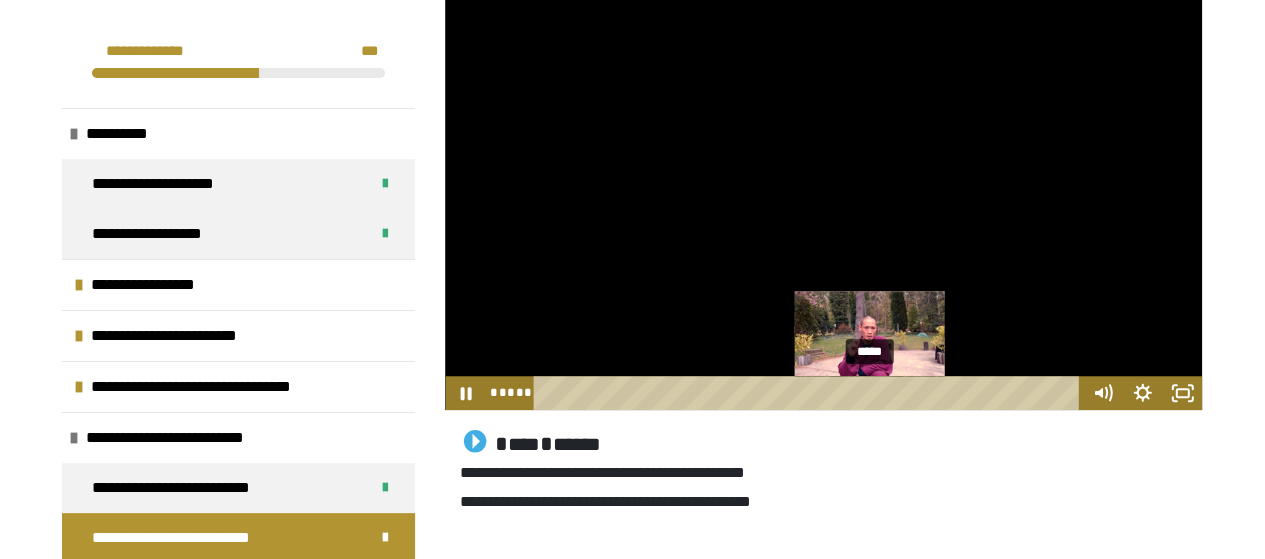 click on "*****" at bounding box center [810, 393] 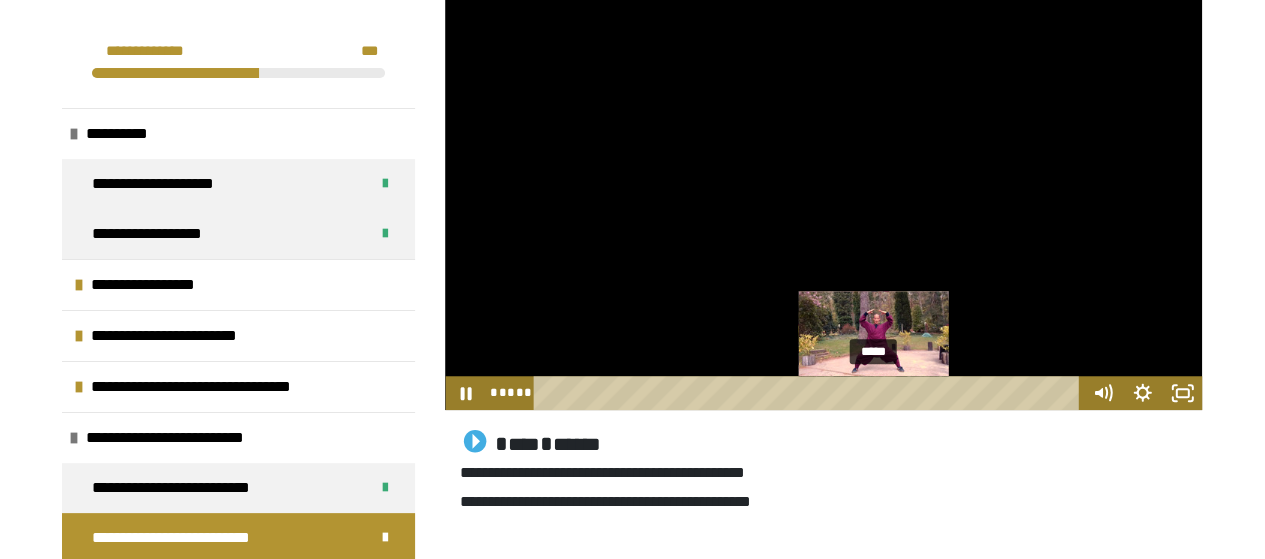 click on "*****" at bounding box center (810, 393) 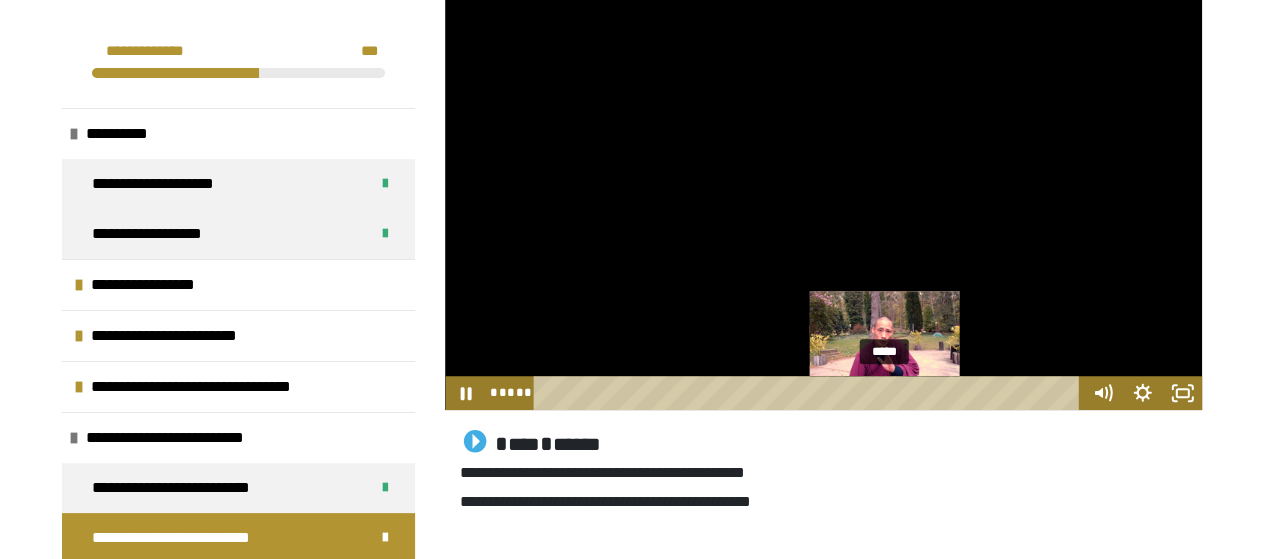 click on "*****" at bounding box center (810, 393) 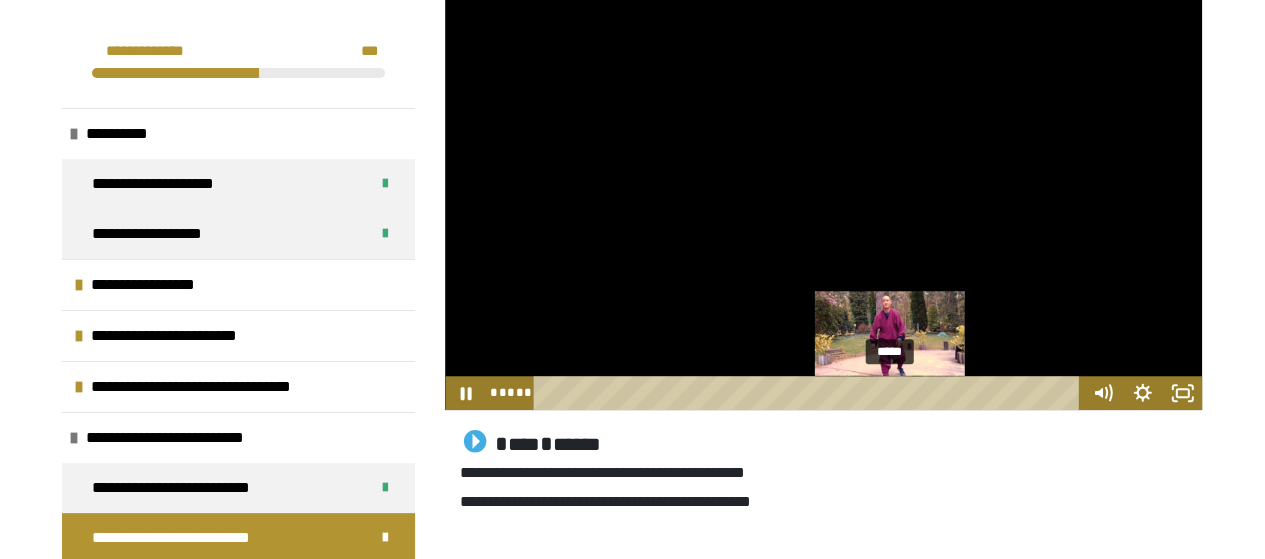 click on "*****" at bounding box center (810, 393) 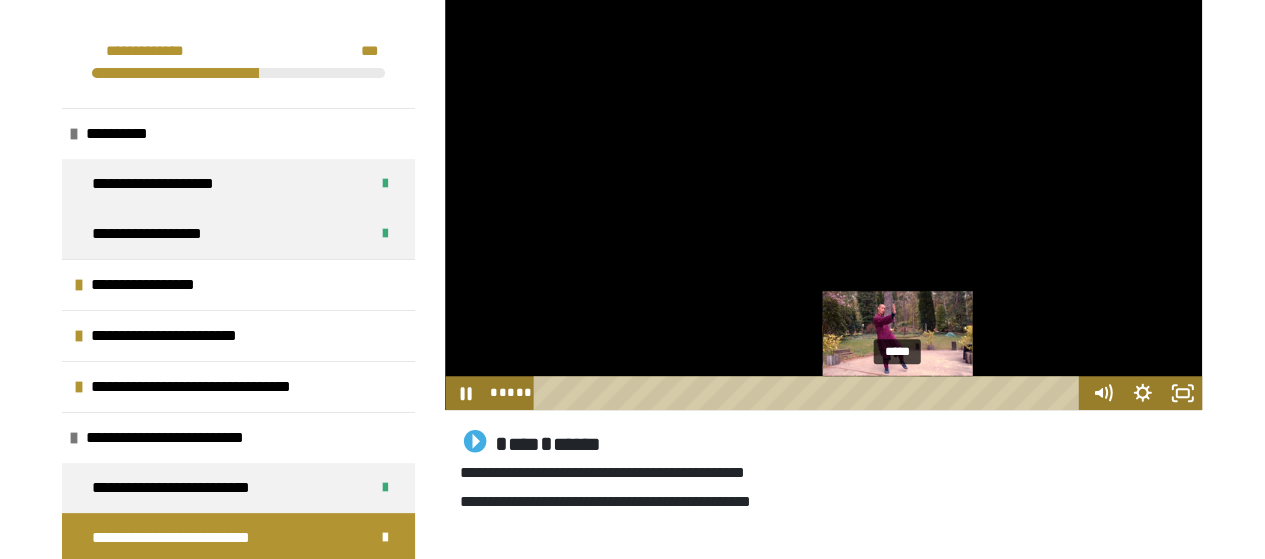 click on "*****" at bounding box center [810, 393] 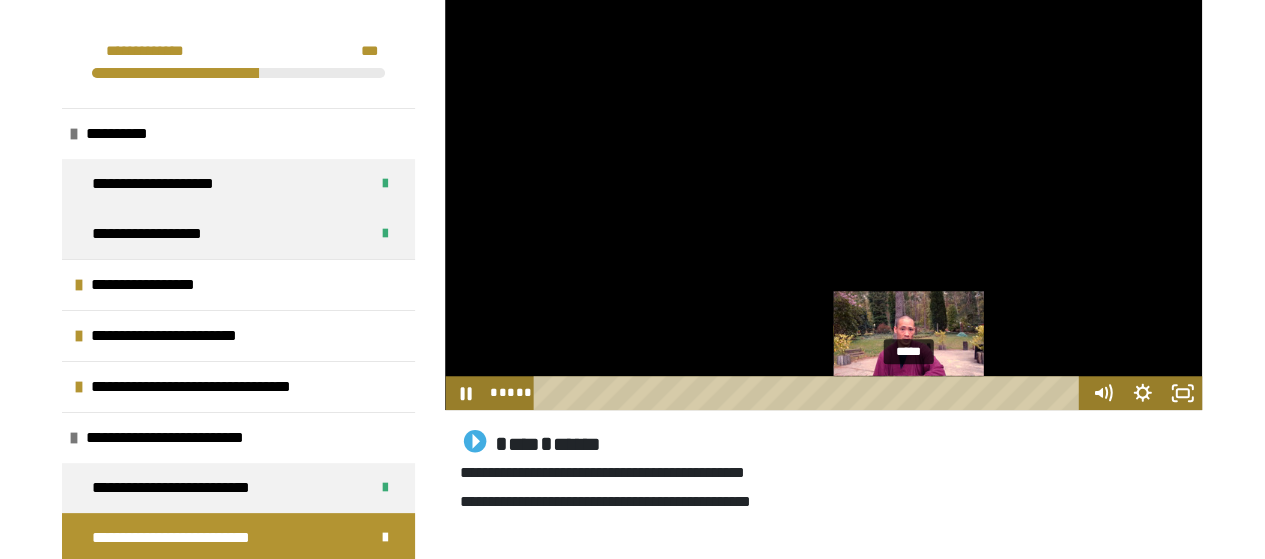 click on "*****" at bounding box center [810, 393] 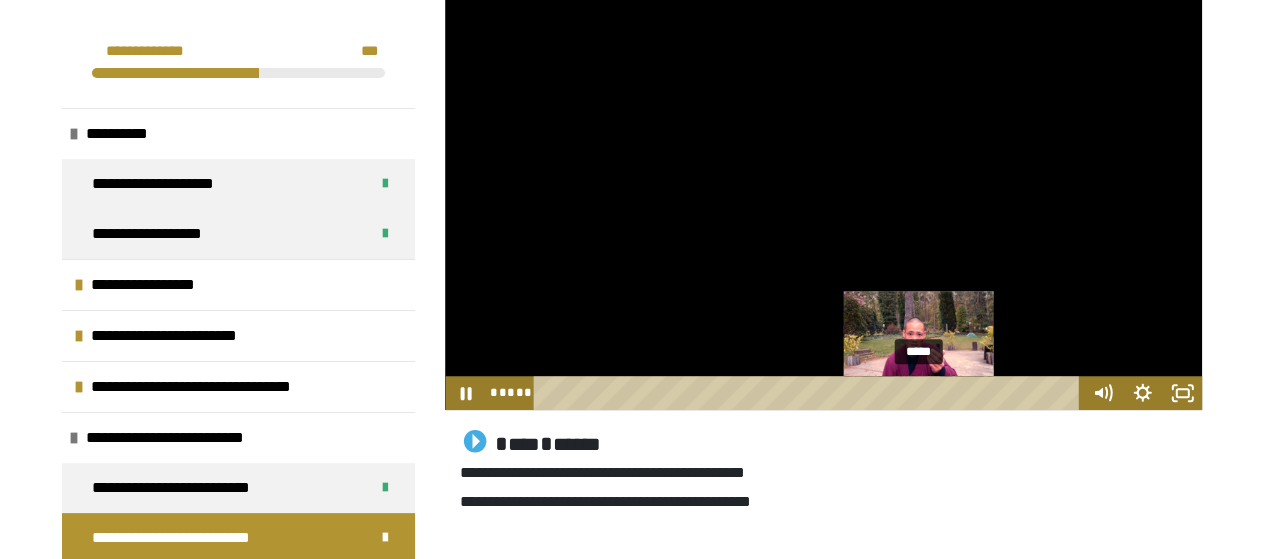 click on "*****" at bounding box center (810, 393) 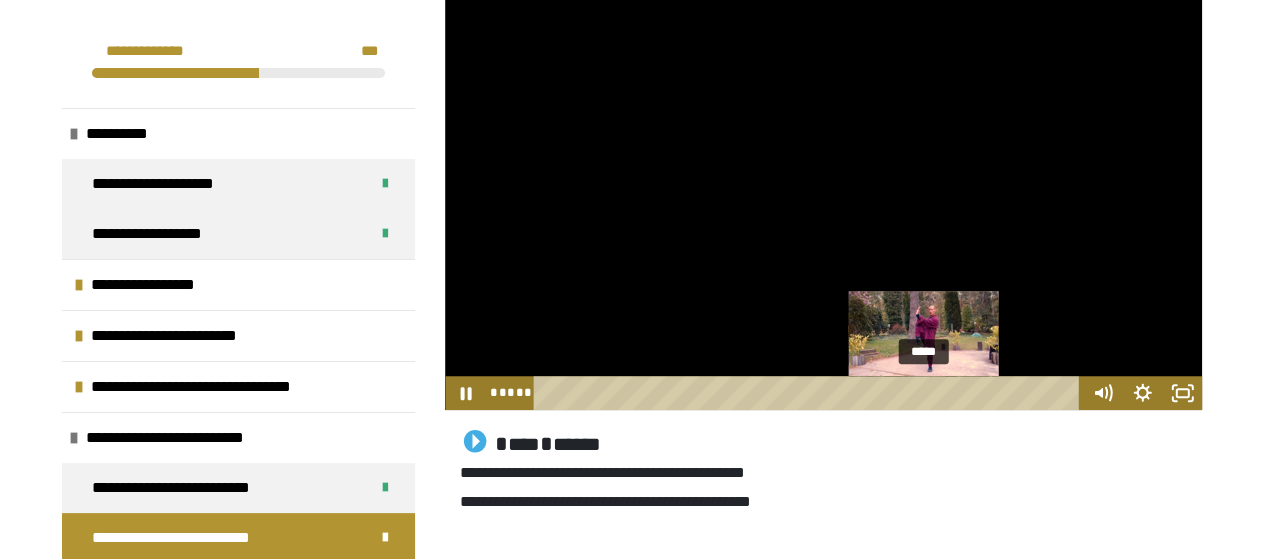 click on "*****" at bounding box center [810, 393] 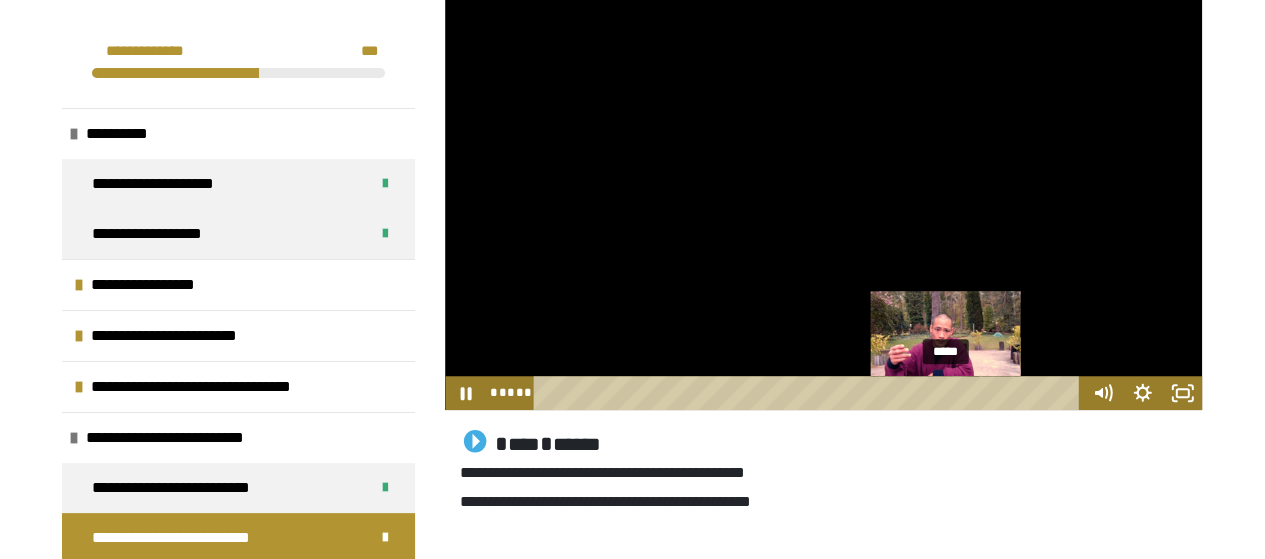 click on "*****" at bounding box center (810, 393) 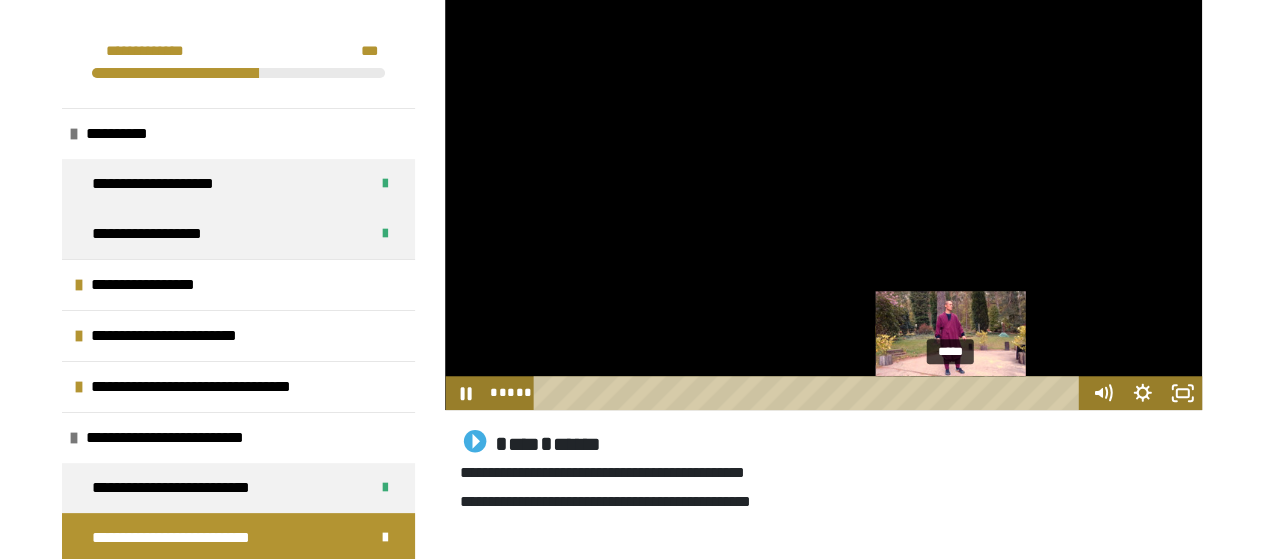 click on "*****" at bounding box center (810, 393) 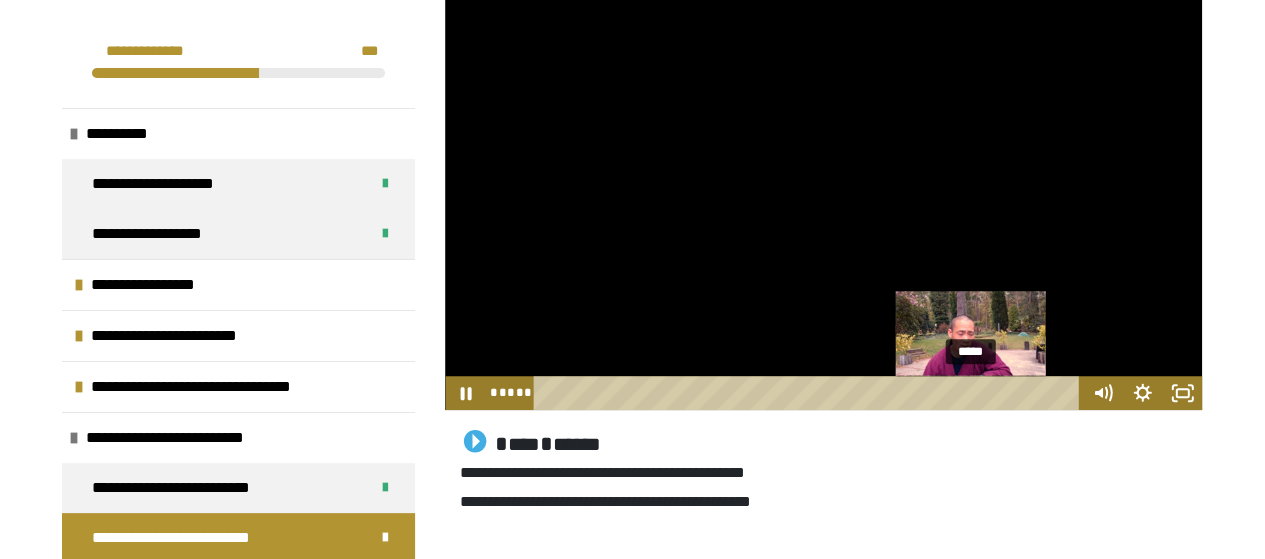 click on "*****" at bounding box center (810, 393) 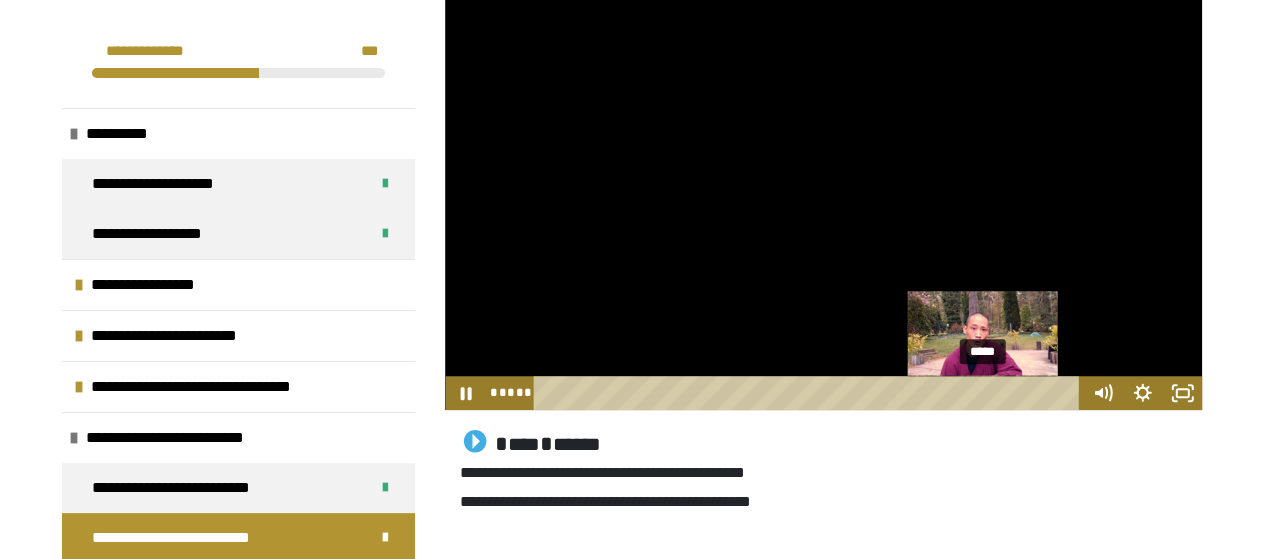 click on "*****" at bounding box center [810, 393] 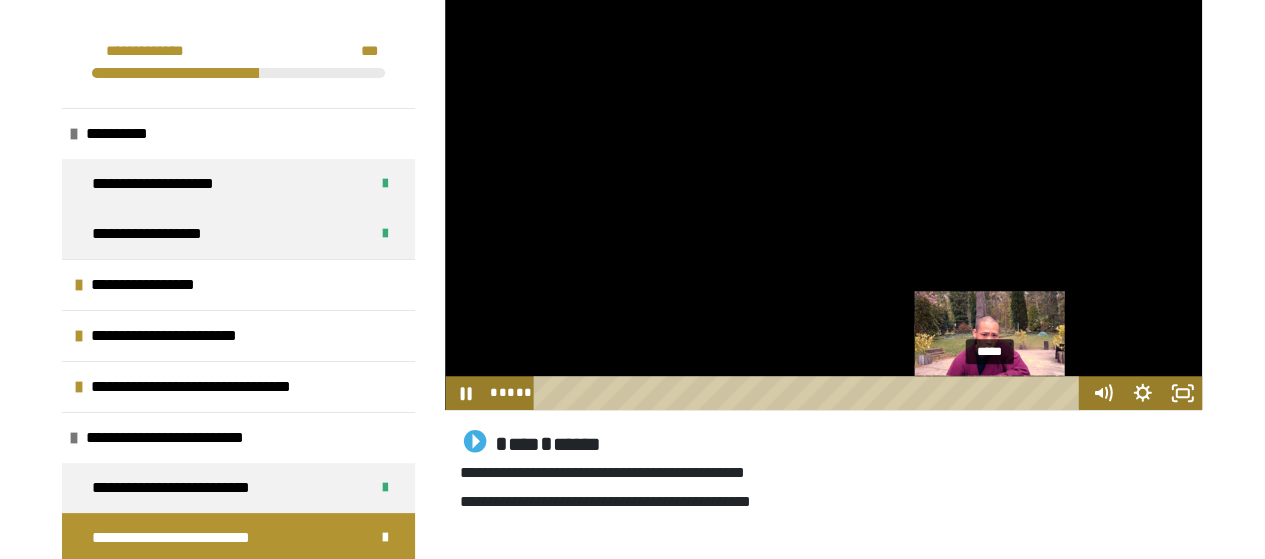 click on "*****" at bounding box center [810, 393] 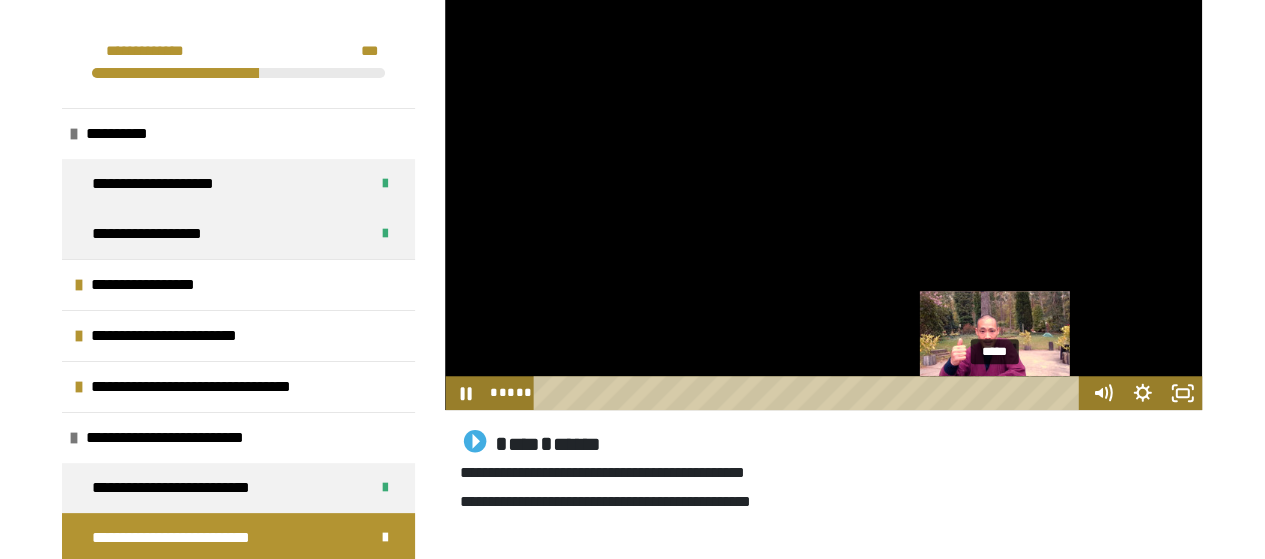 click on "*****" at bounding box center (810, 393) 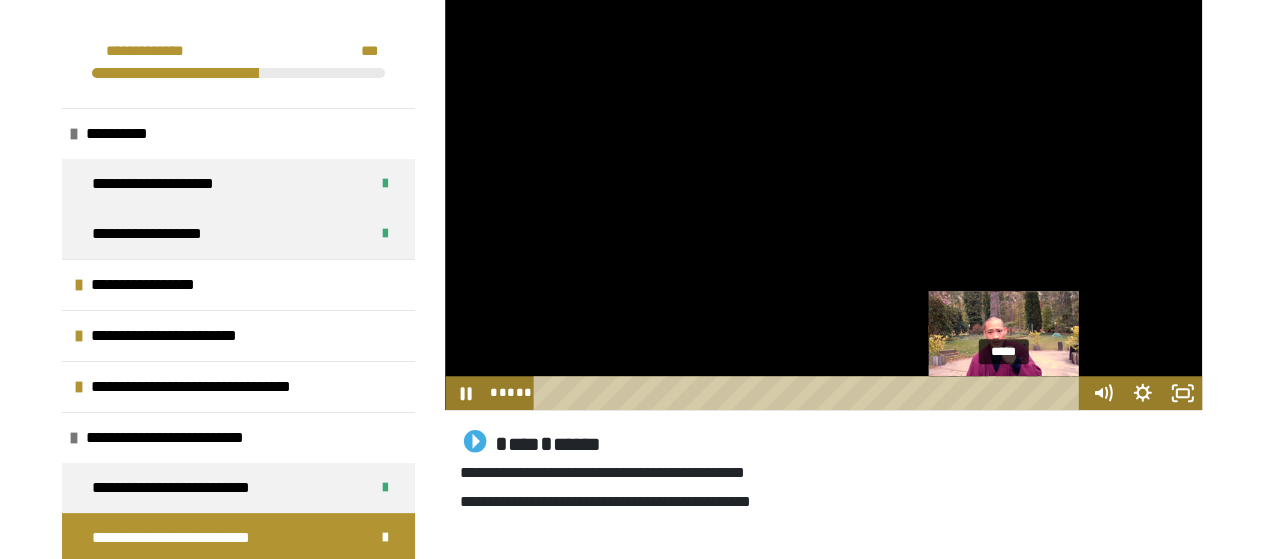 click on "*****" at bounding box center [810, 393] 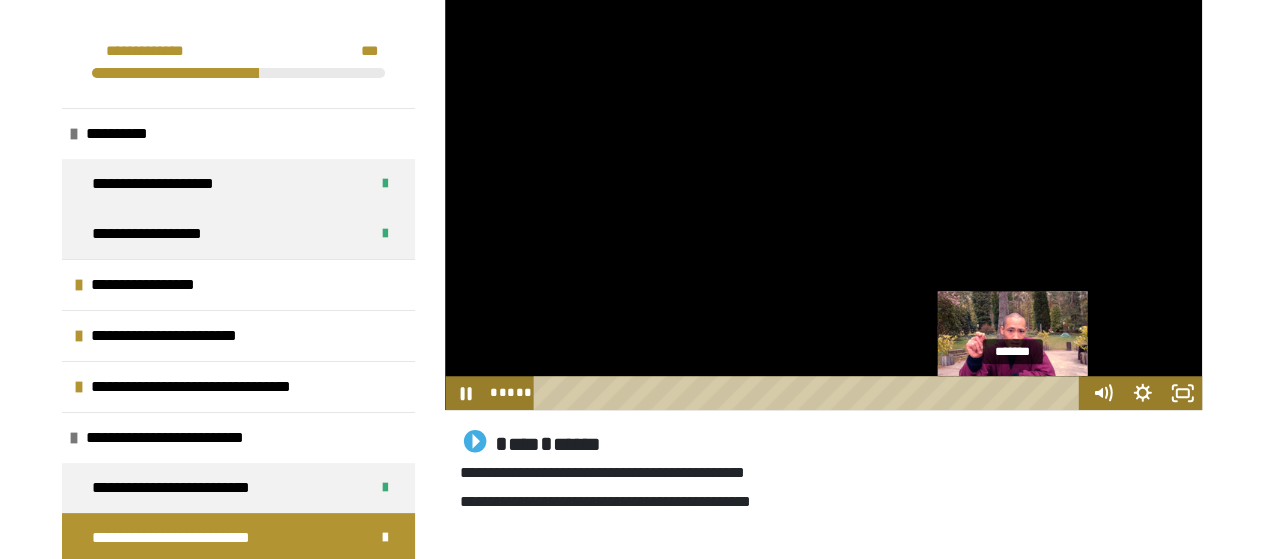 click on "*******" at bounding box center (810, 393) 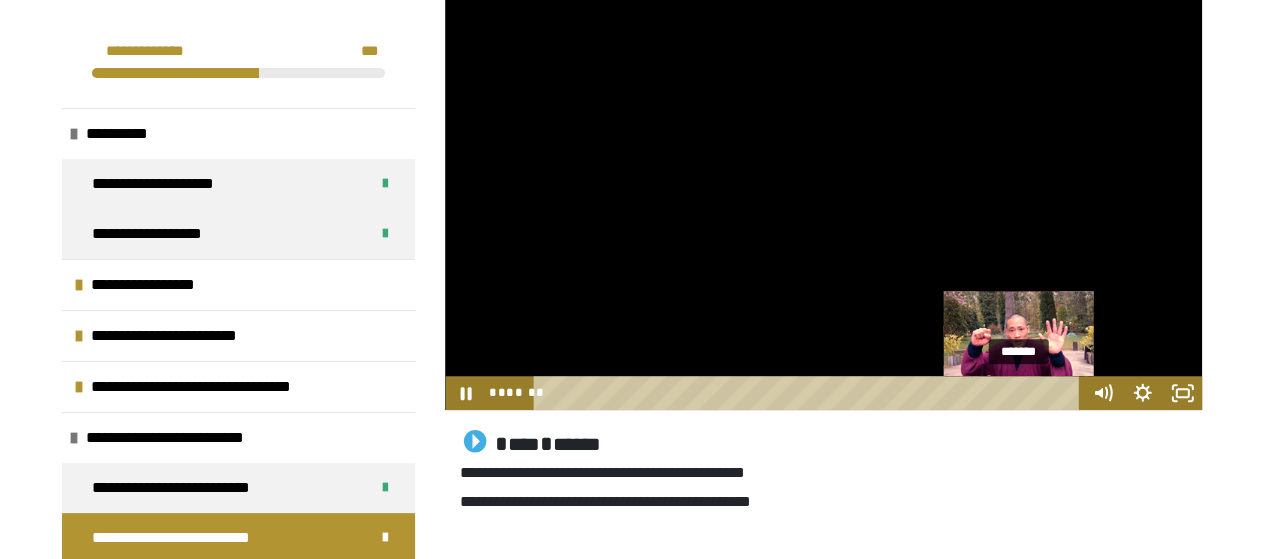 click on "*******" at bounding box center [810, 393] 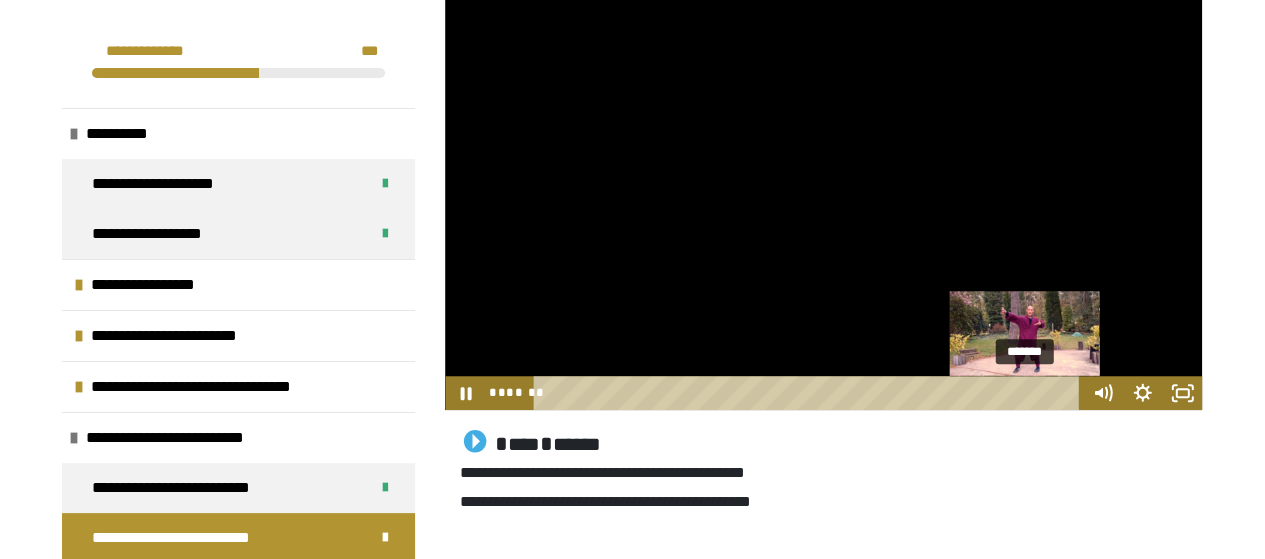 click on "*******" at bounding box center (810, 393) 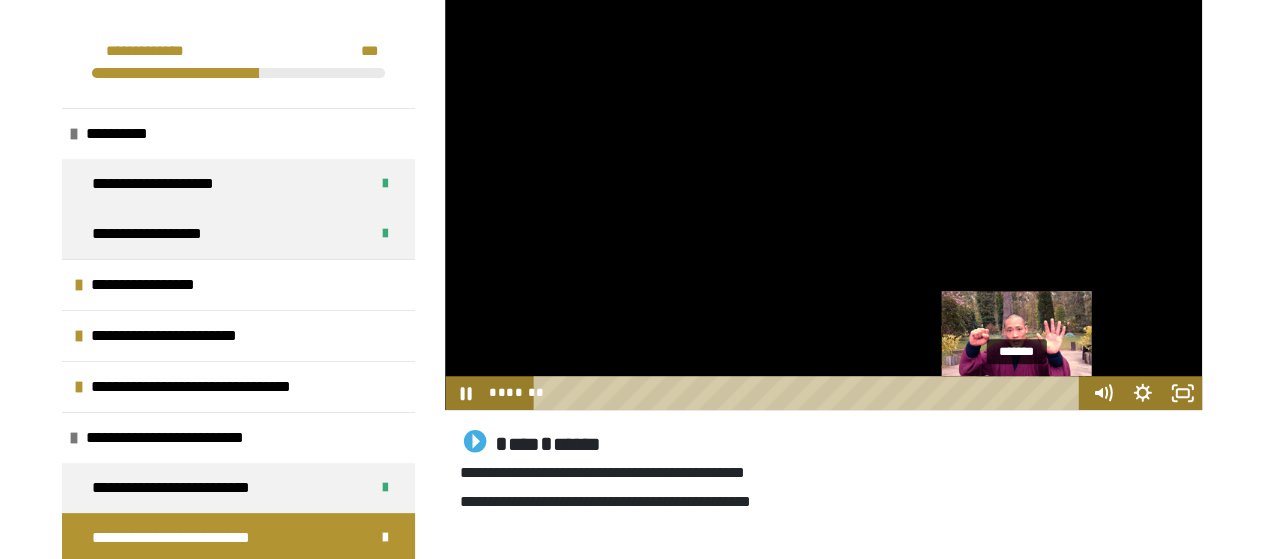 click on "*******" at bounding box center [810, 393] 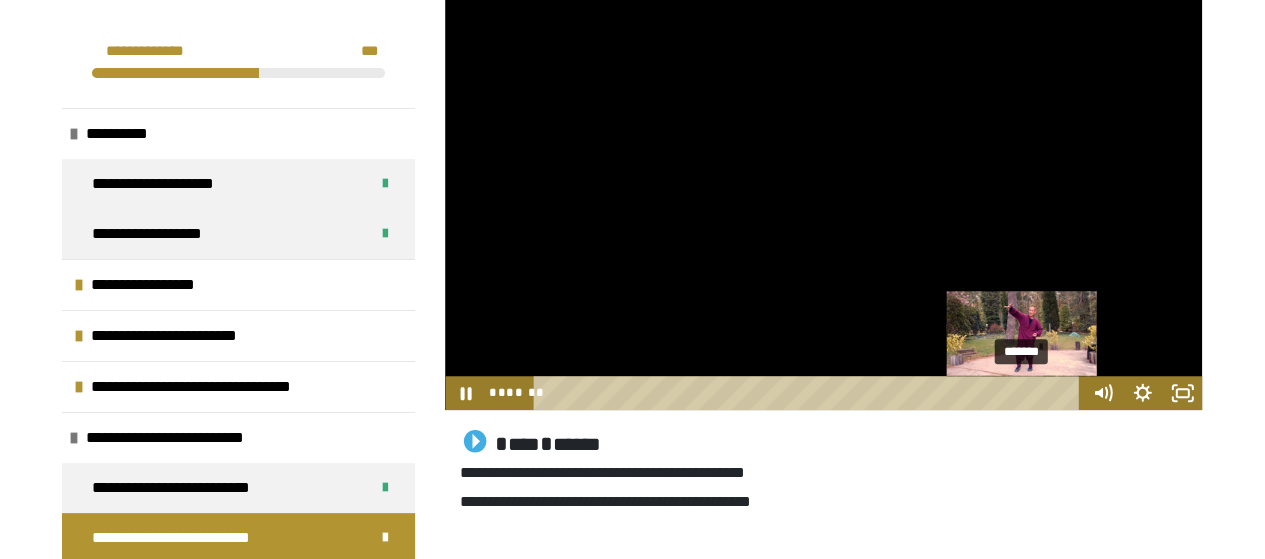 click on "*******" at bounding box center (810, 393) 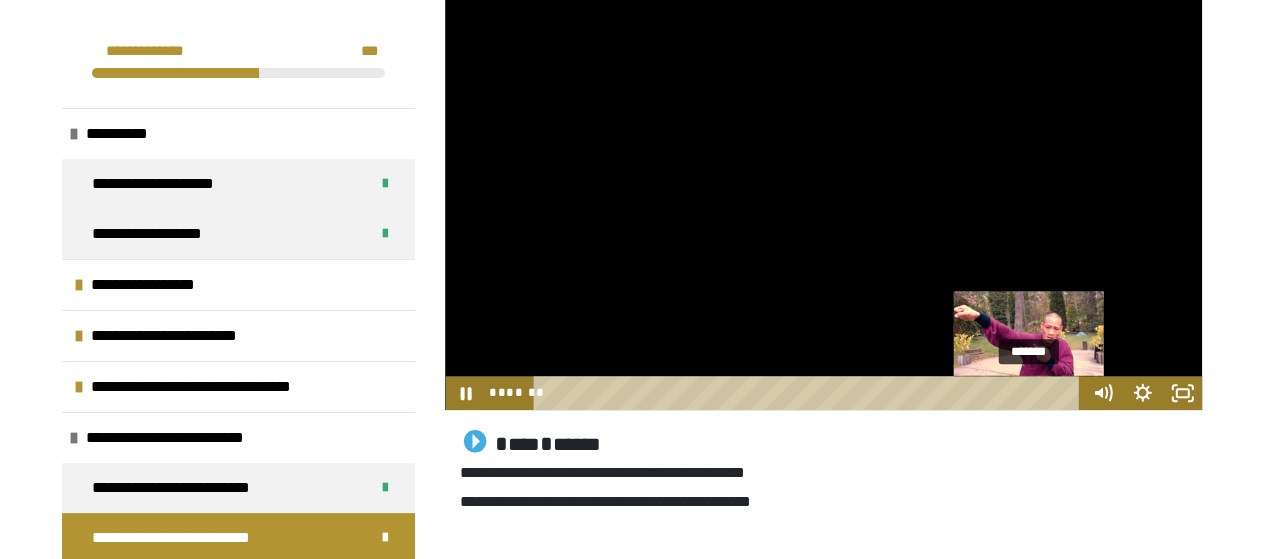 click on "*******" at bounding box center [810, 393] 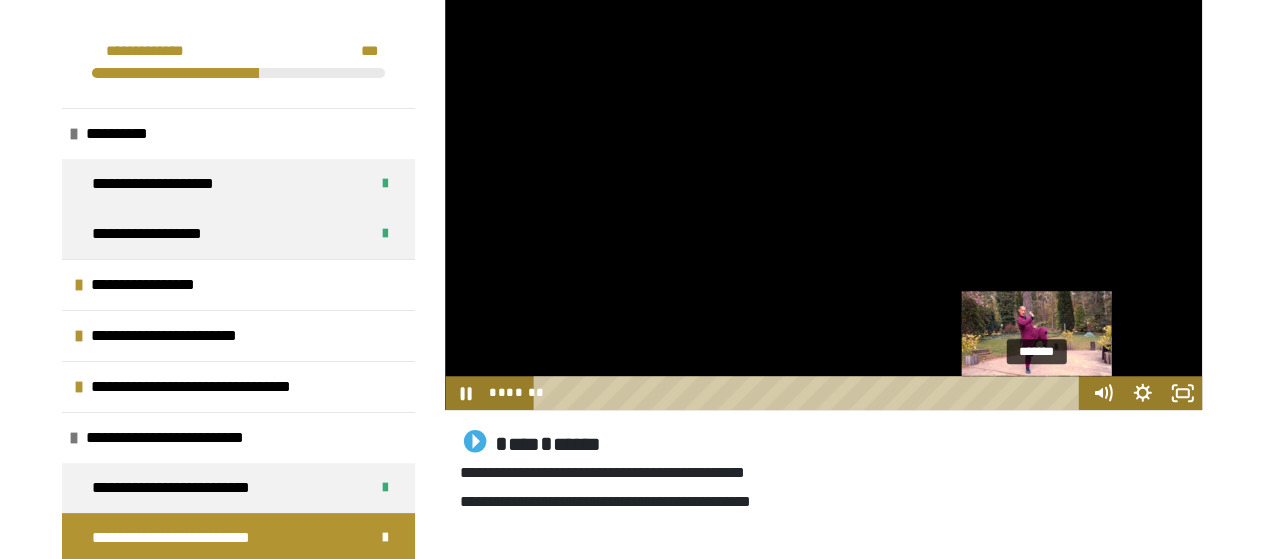 click on "*******" at bounding box center (810, 393) 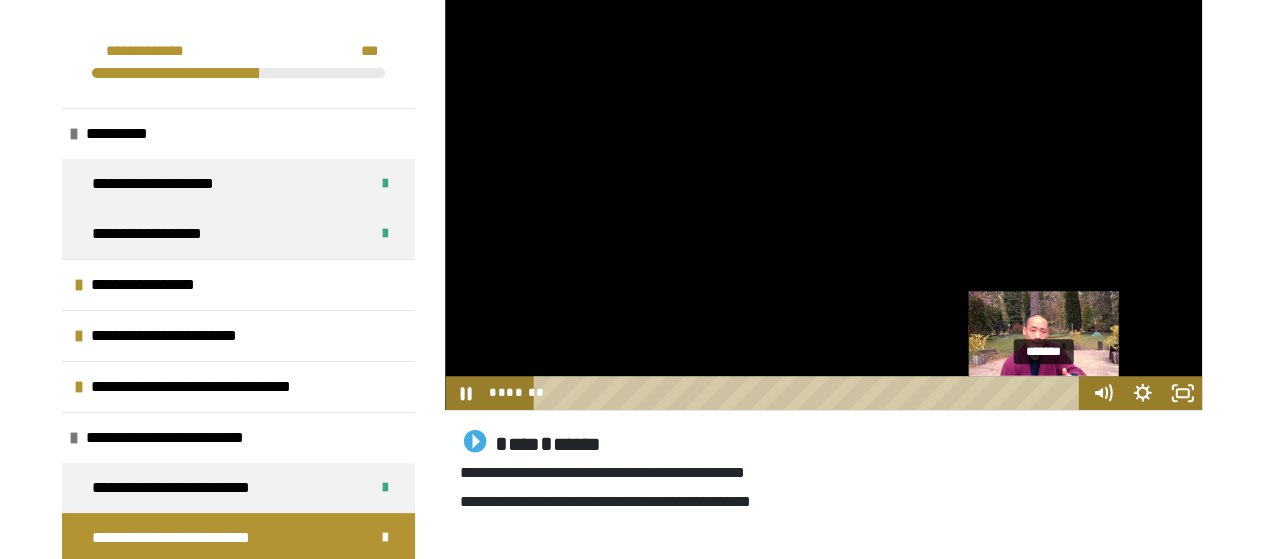 click on "*******" at bounding box center (810, 393) 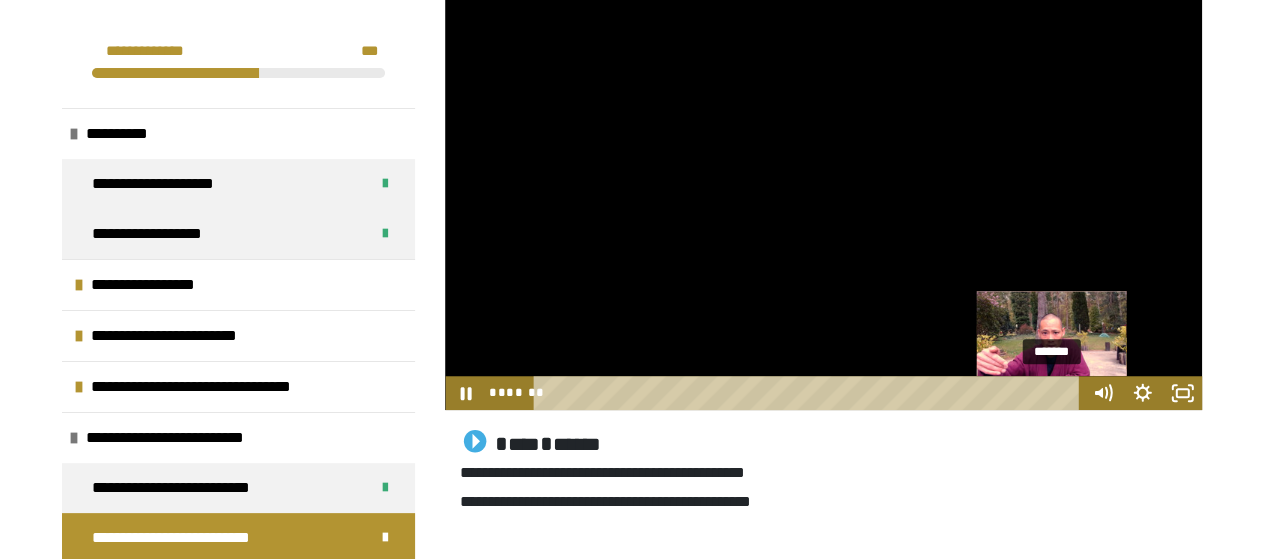 click on "*******" at bounding box center [810, 393] 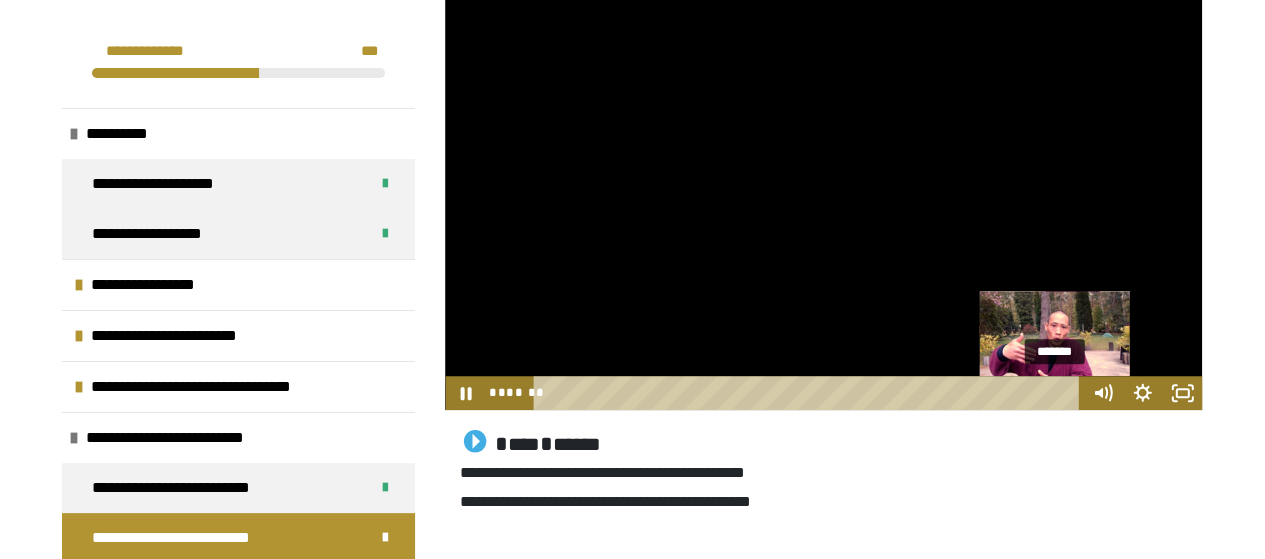click on "*******" at bounding box center (810, 393) 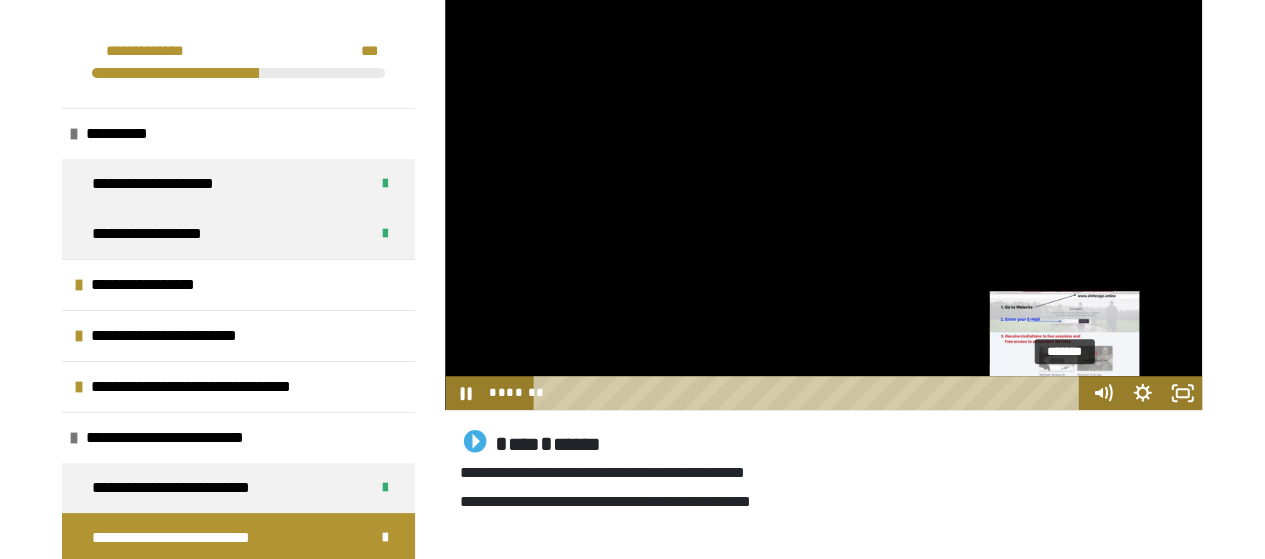 click on "*******" at bounding box center [810, 393] 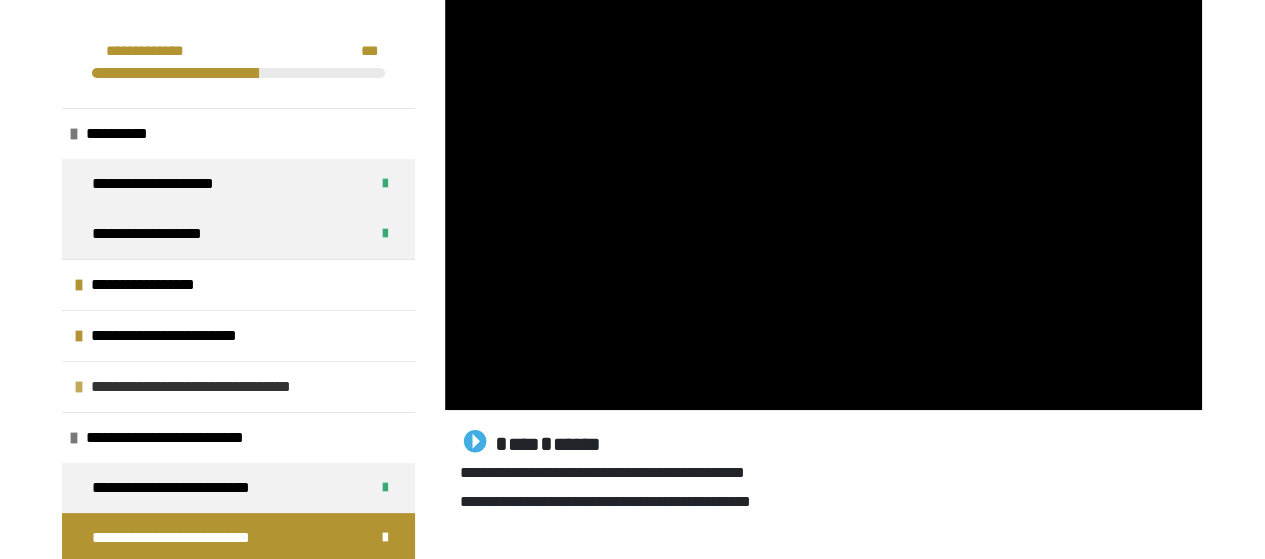 click on "**********" at bounding box center [219, 387] 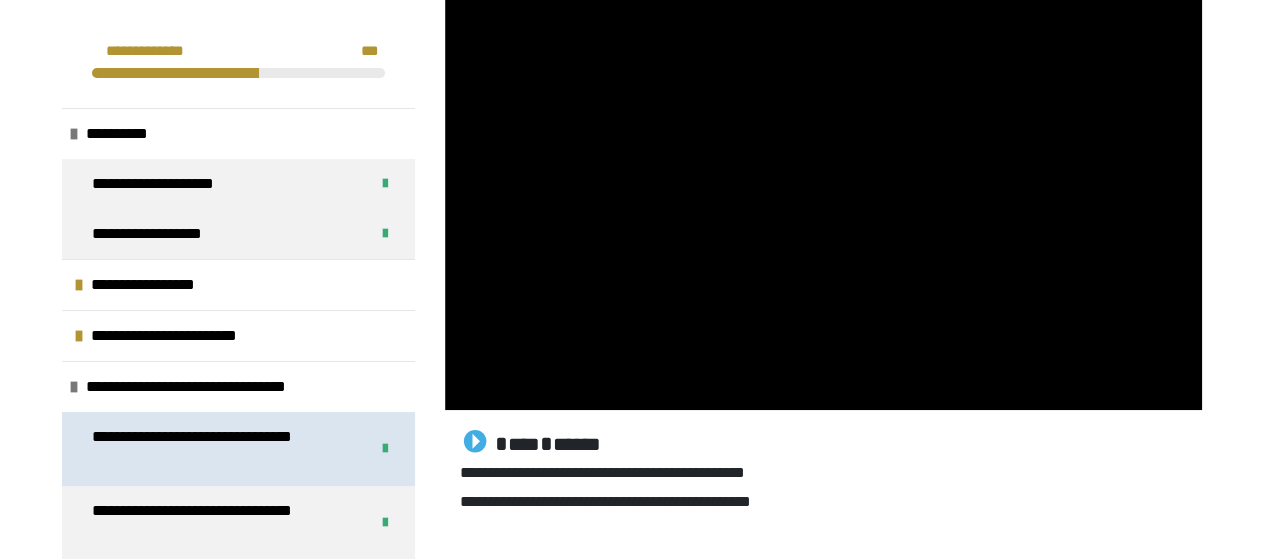 click on "**********" at bounding box center [215, 449] 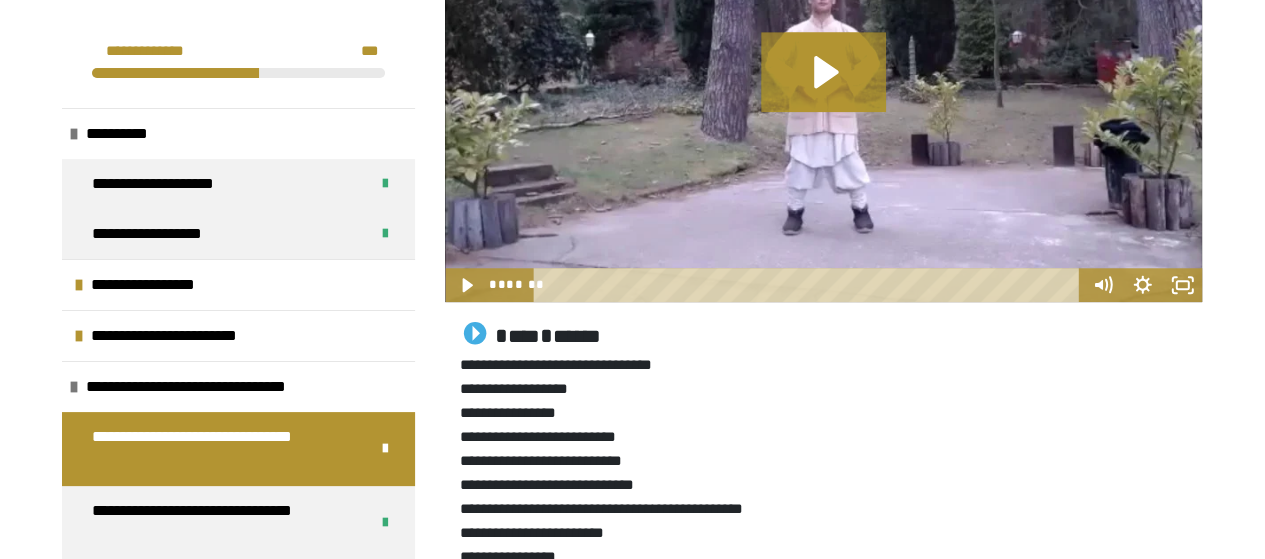 scroll, scrollTop: 770, scrollLeft: 0, axis: vertical 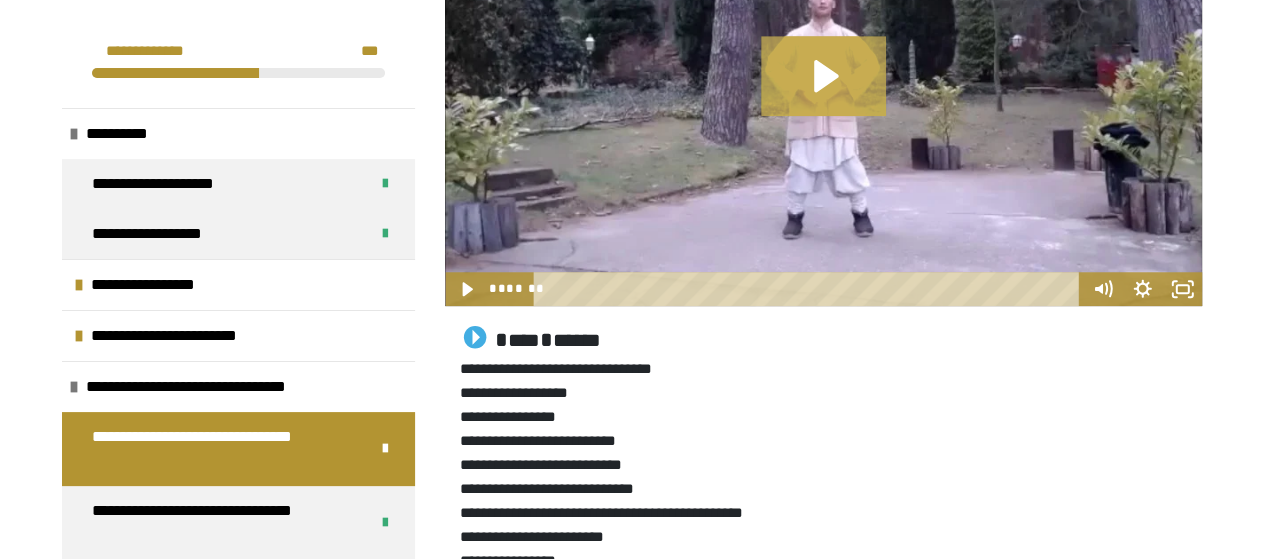 click 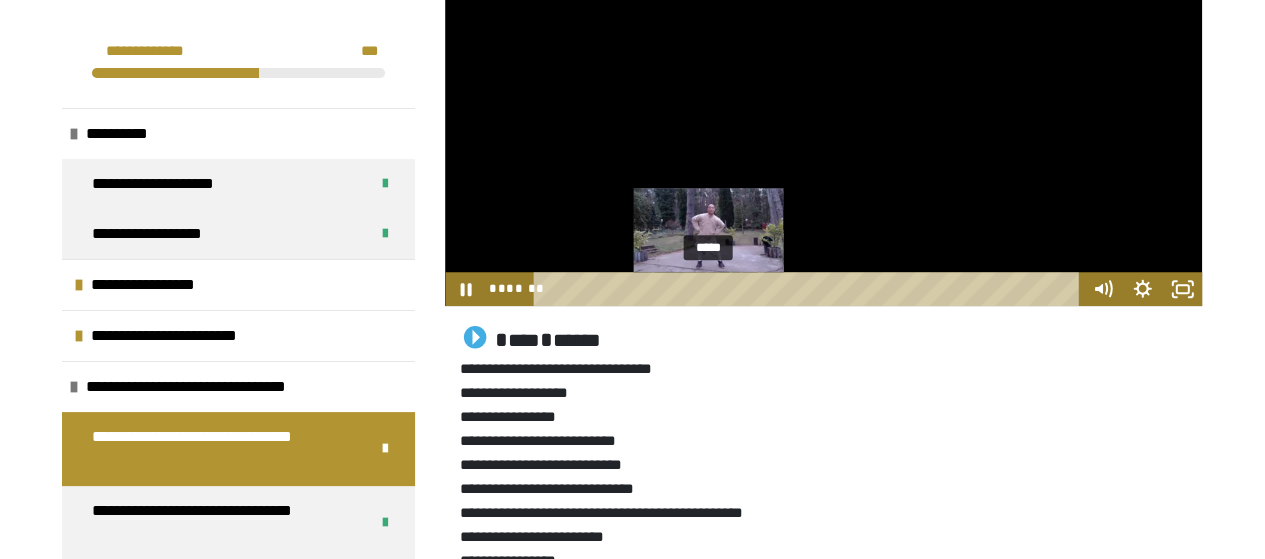 click on "*****" at bounding box center [810, 289] 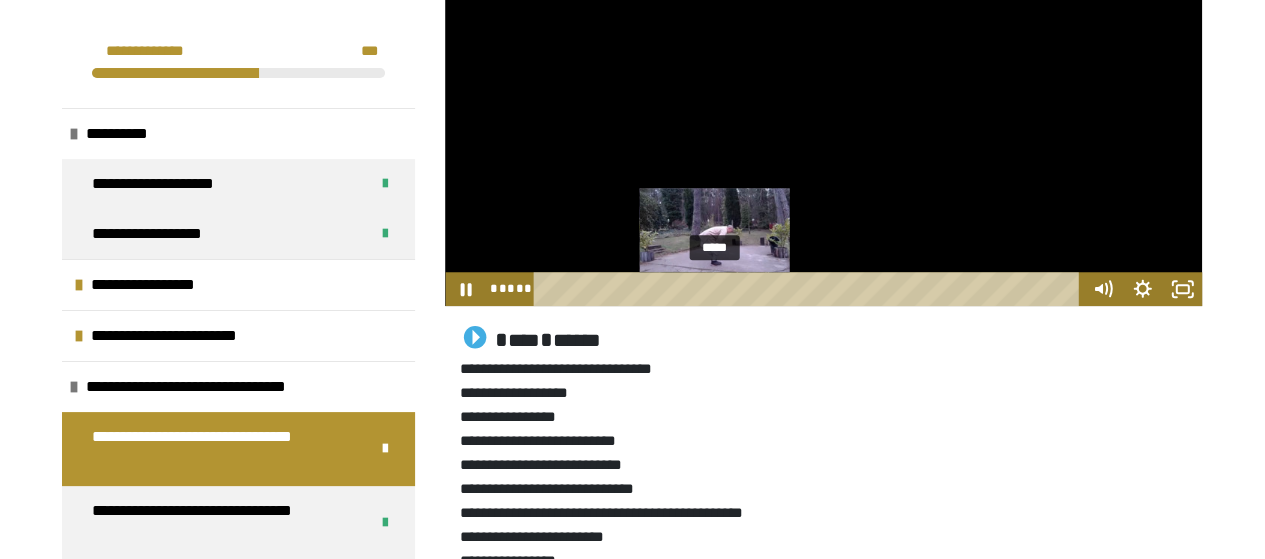 click on "*****" at bounding box center [810, 289] 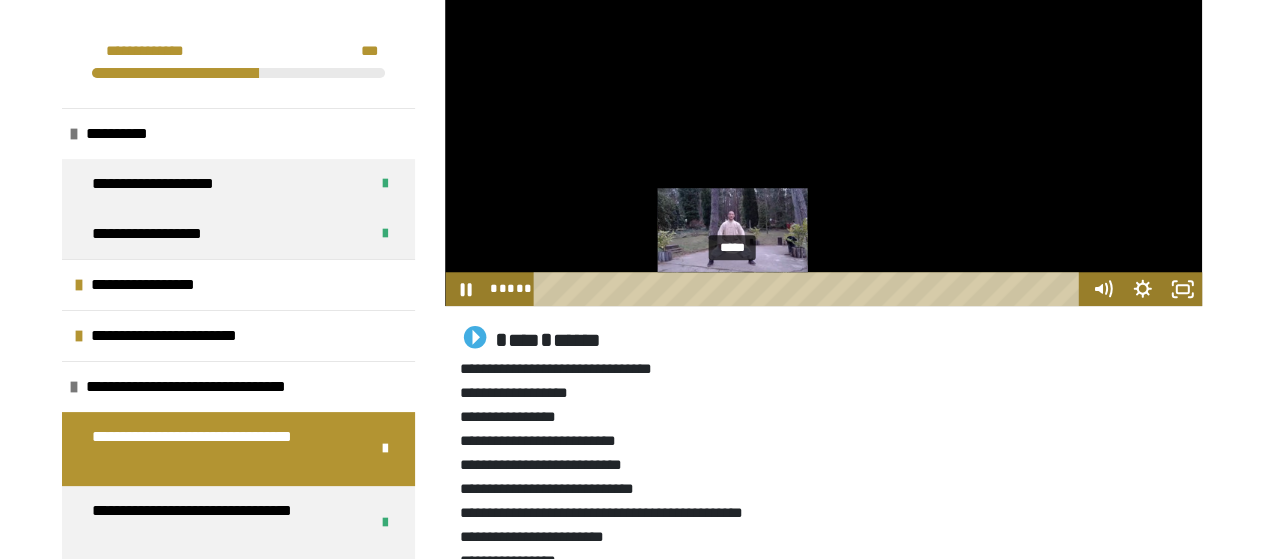 click on "*****" at bounding box center (810, 289) 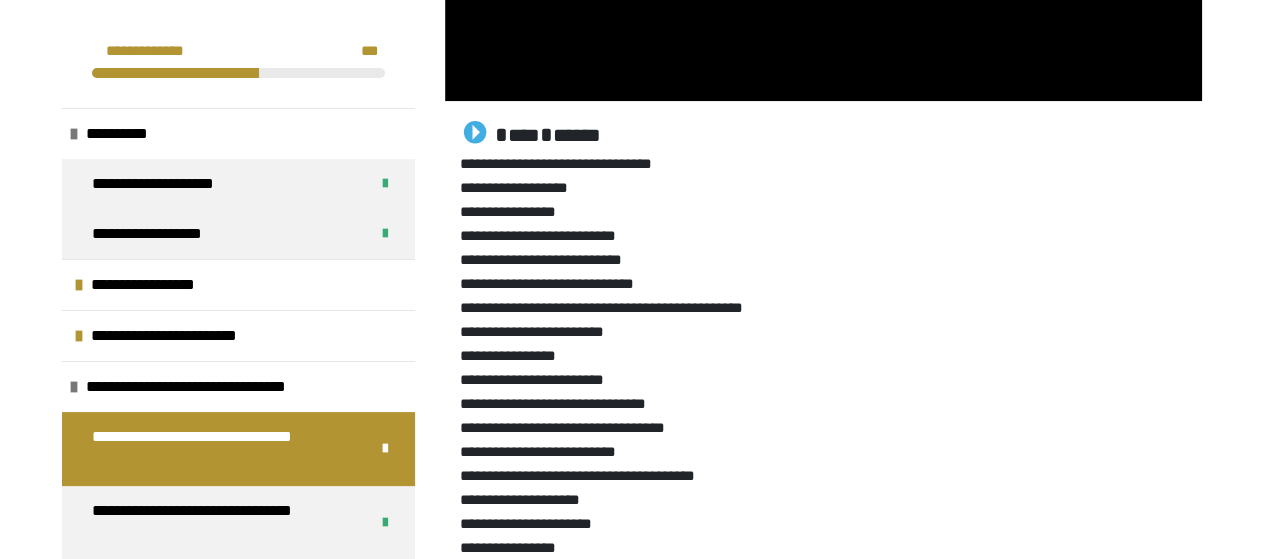 scroll, scrollTop: 970, scrollLeft: 0, axis: vertical 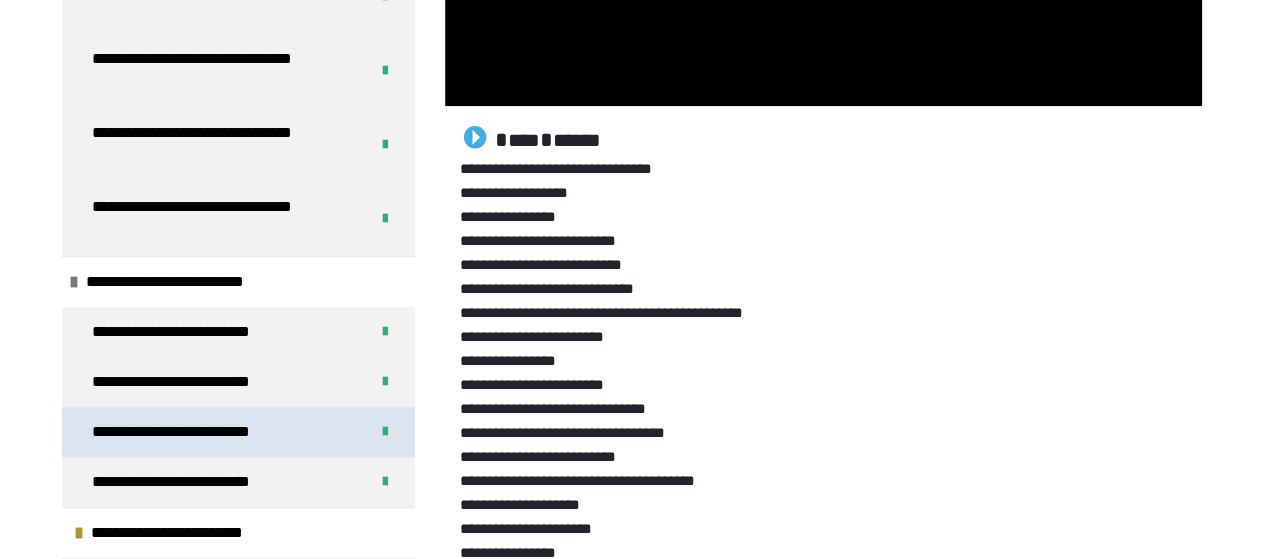 click on "**********" at bounding box center (190, 432) 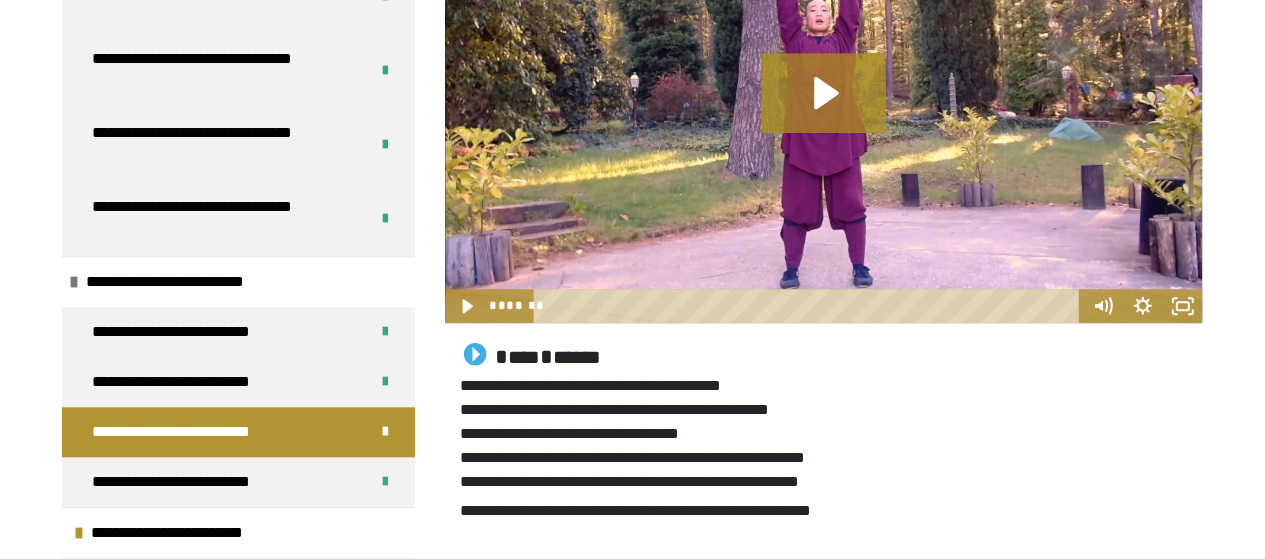 scroll, scrollTop: 670, scrollLeft: 0, axis: vertical 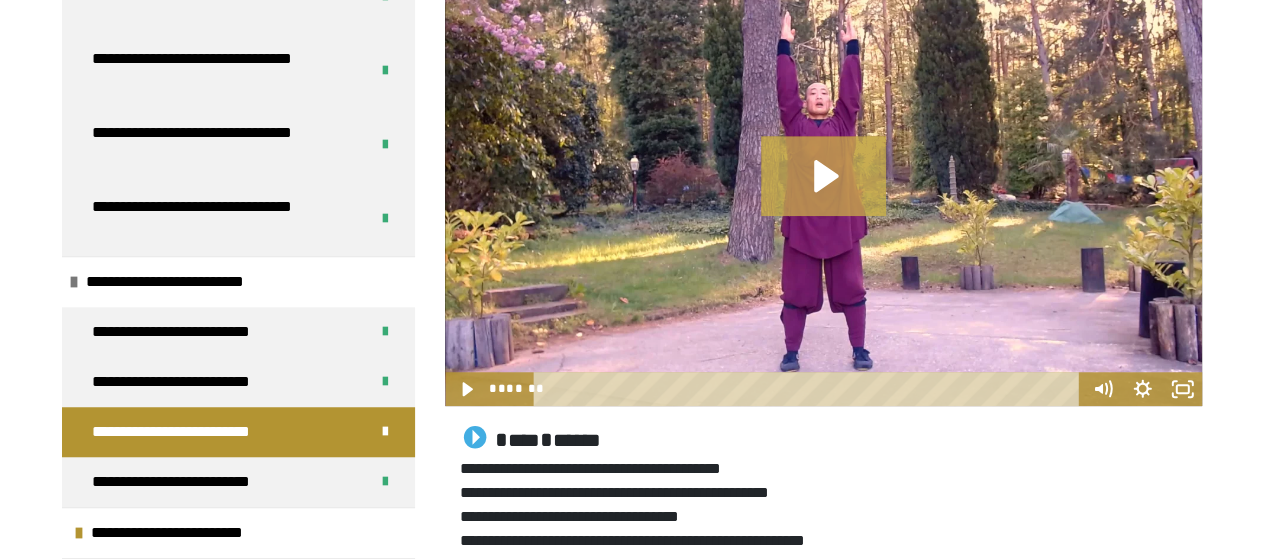 click 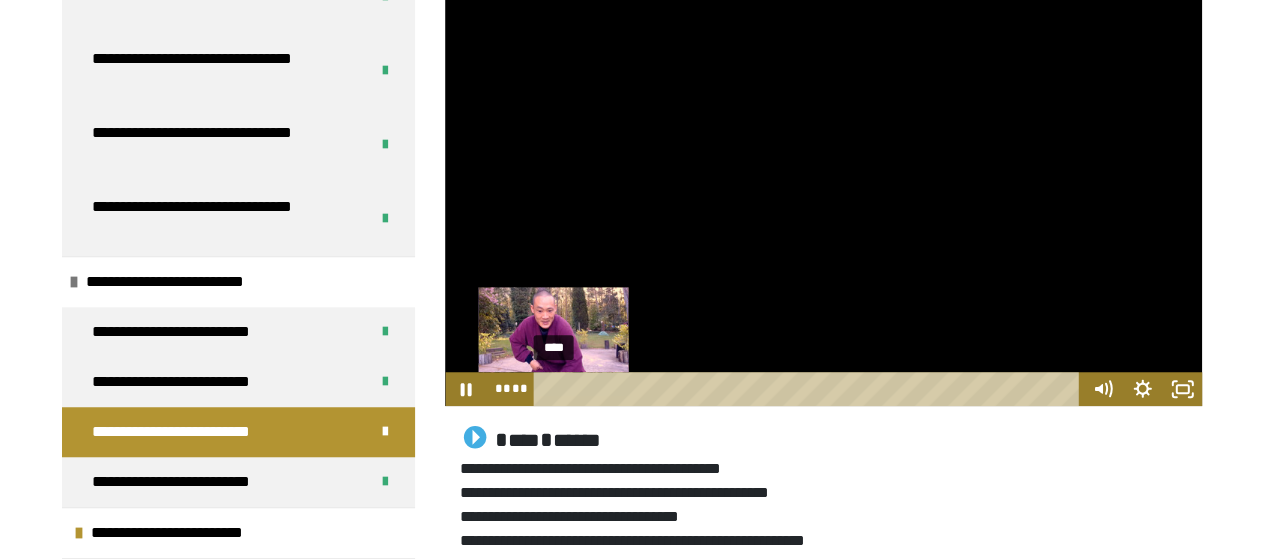 click on "****" at bounding box center (810, 389) 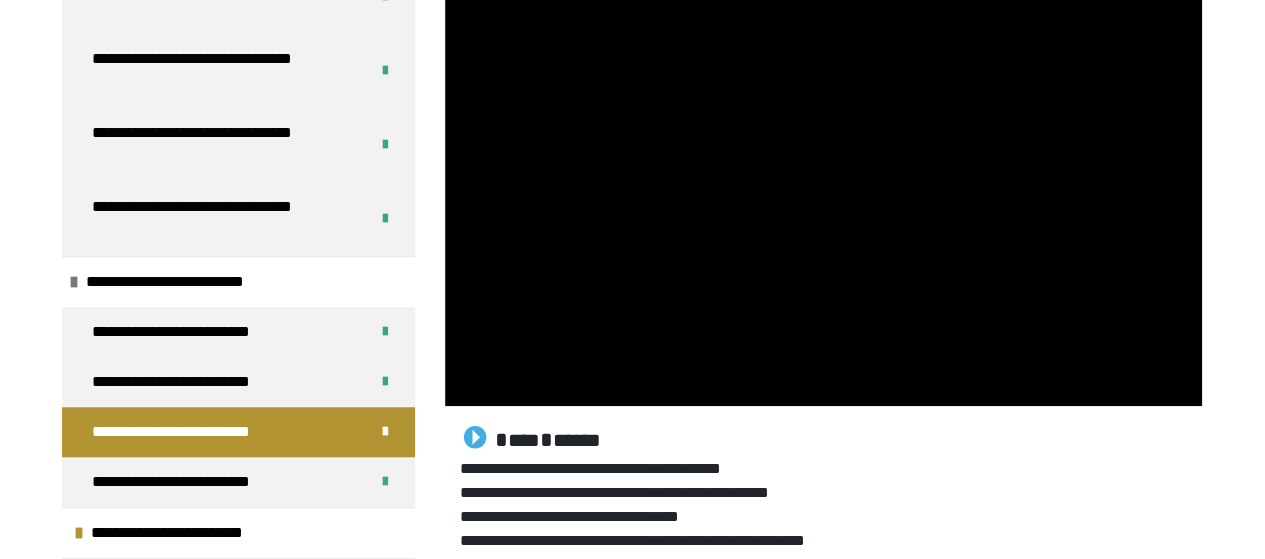 click on "**********" at bounding box center [823, 529] 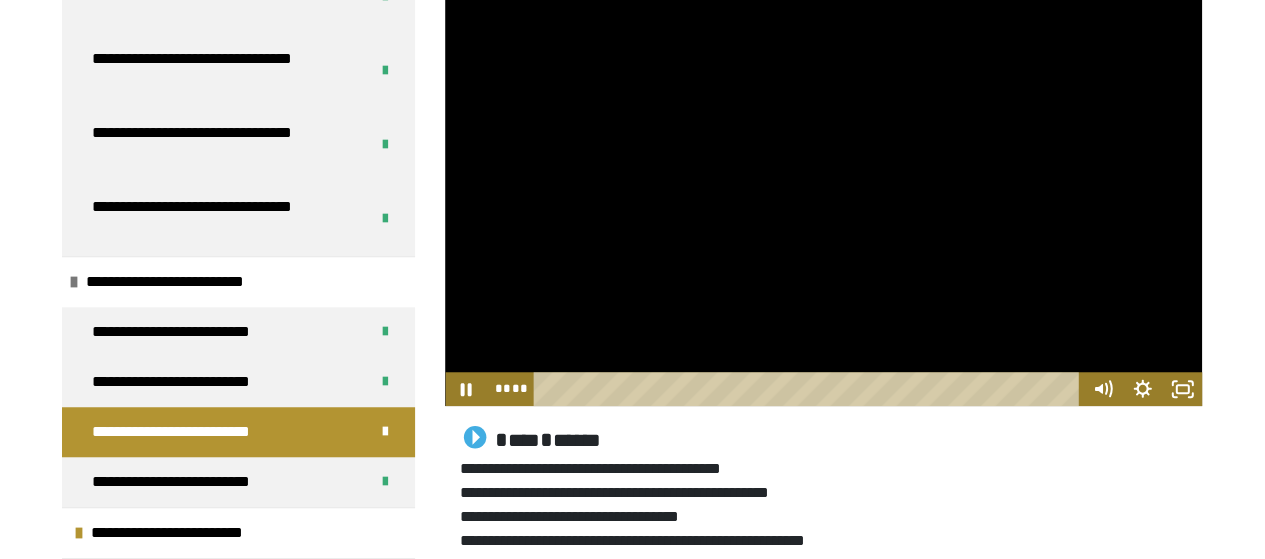 click at bounding box center [823, 193] 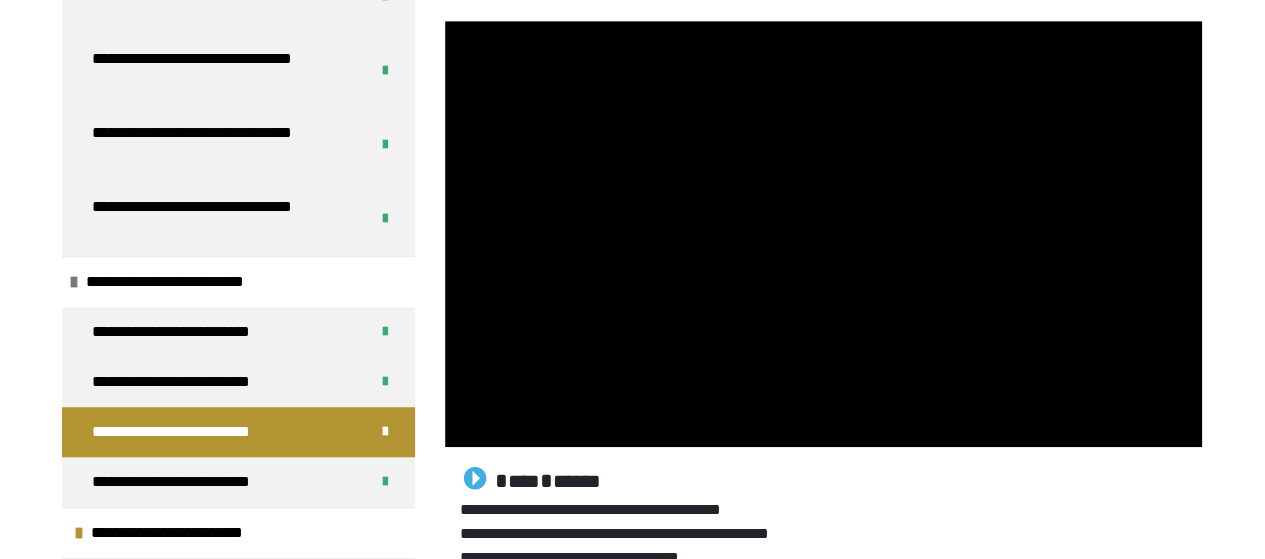 scroll, scrollTop: 670, scrollLeft: 0, axis: vertical 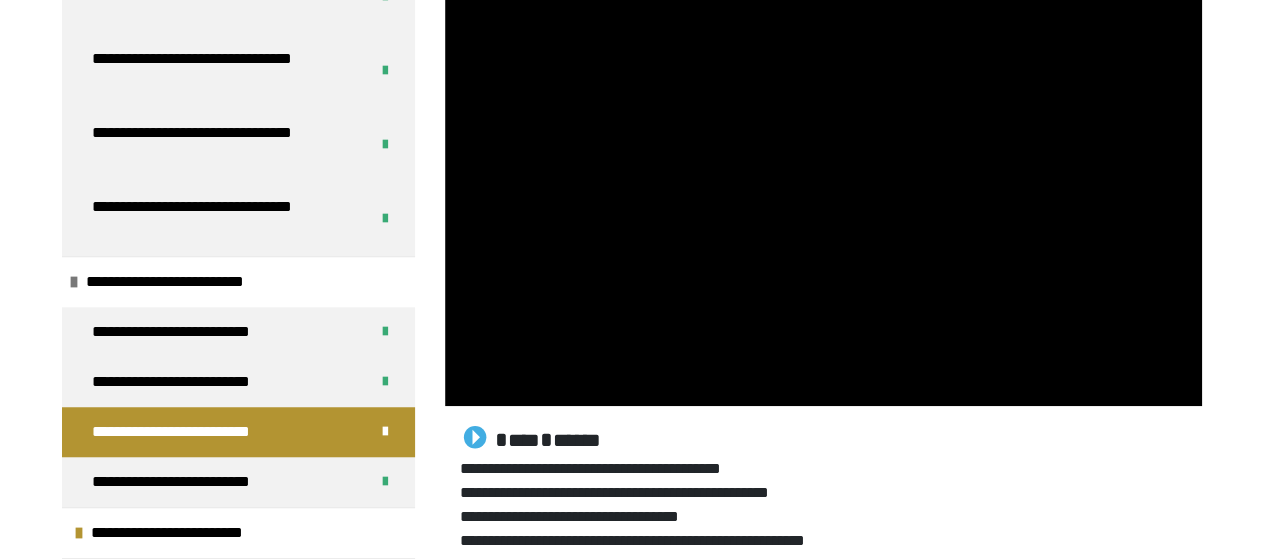 type 